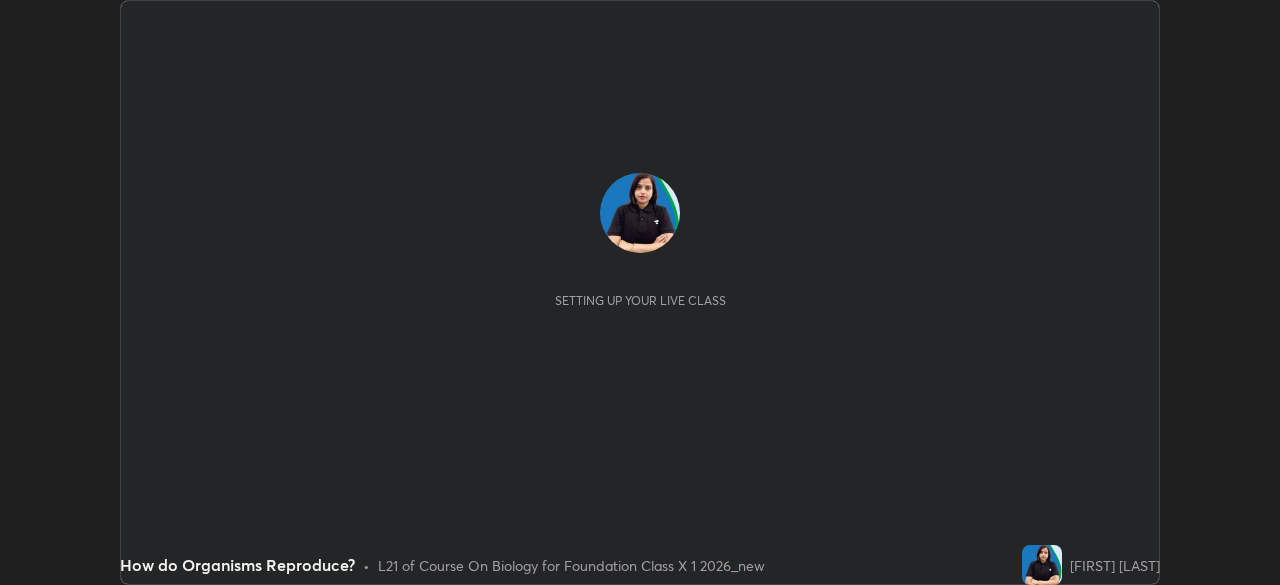 scroll, scrollTop: 0, scrollLeft: 0, axis: both 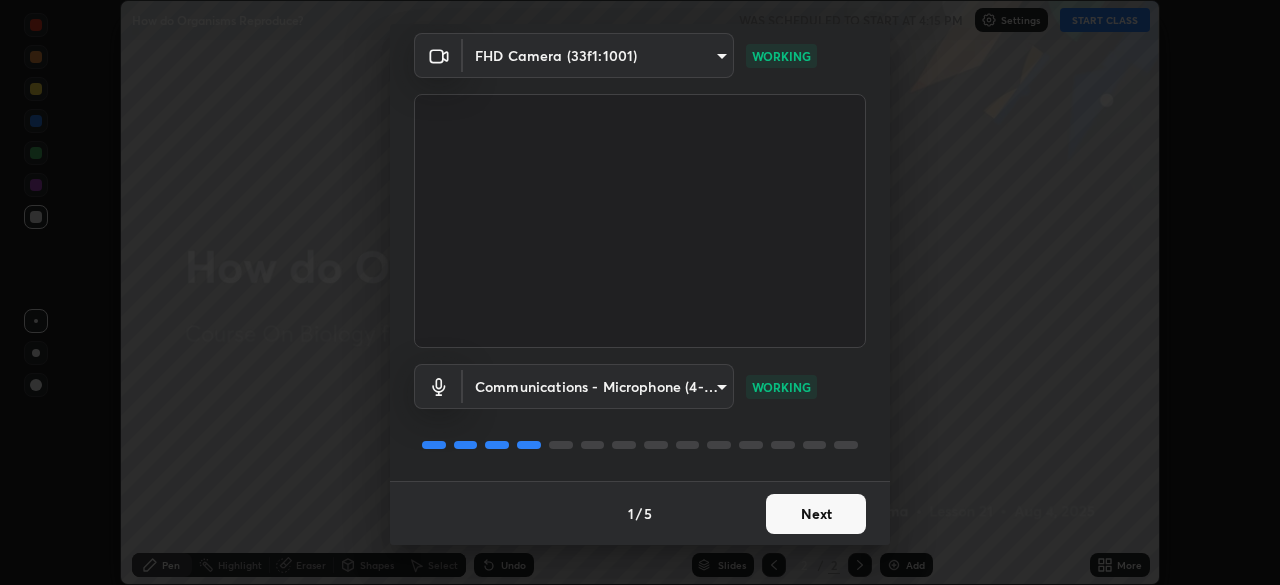 click on "Next" at bounding box center [816, 514] 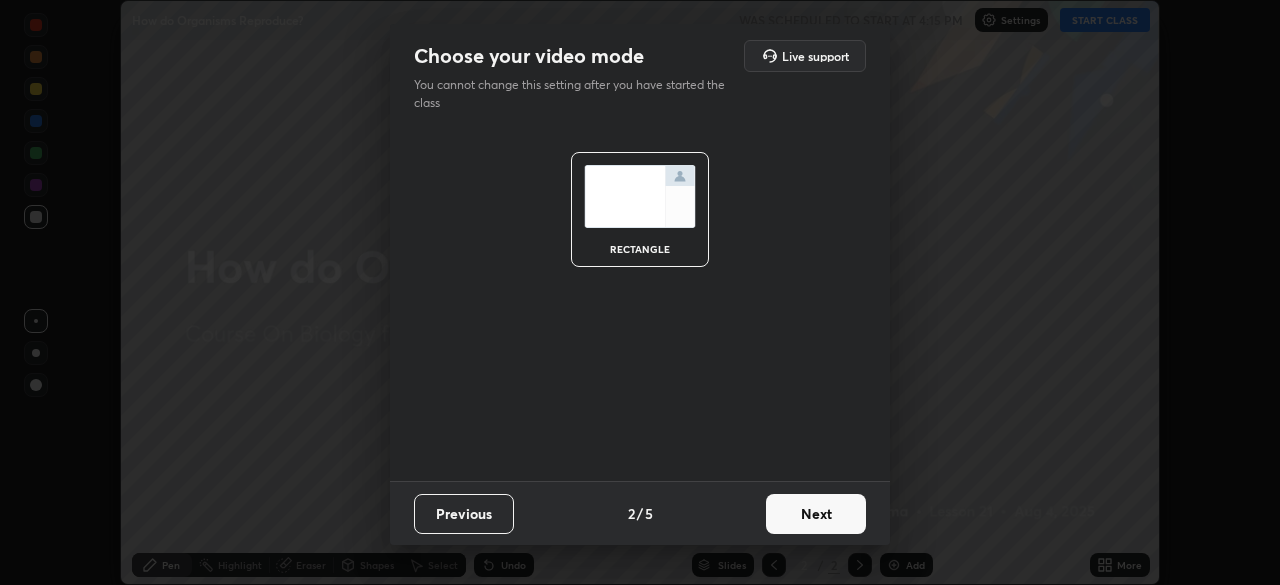 scroll, scrollTop: 0, scrollLeft: 0, axis: both 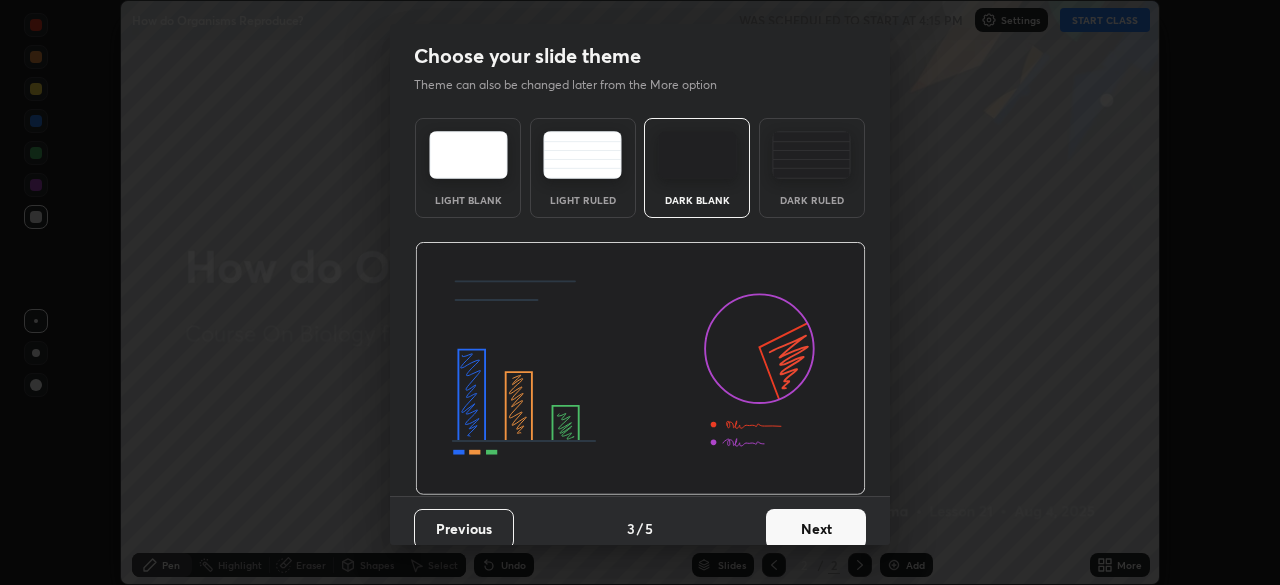 click on "Next" at bounding box center [816, 529] 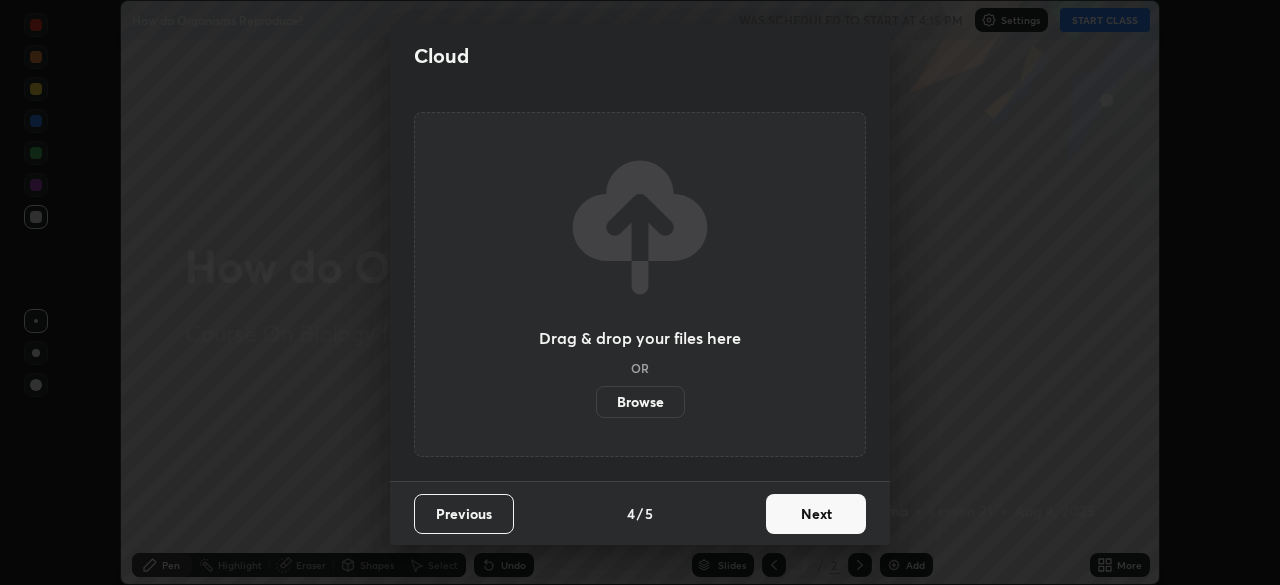 click on "Next" at bounding box center [816, 514] 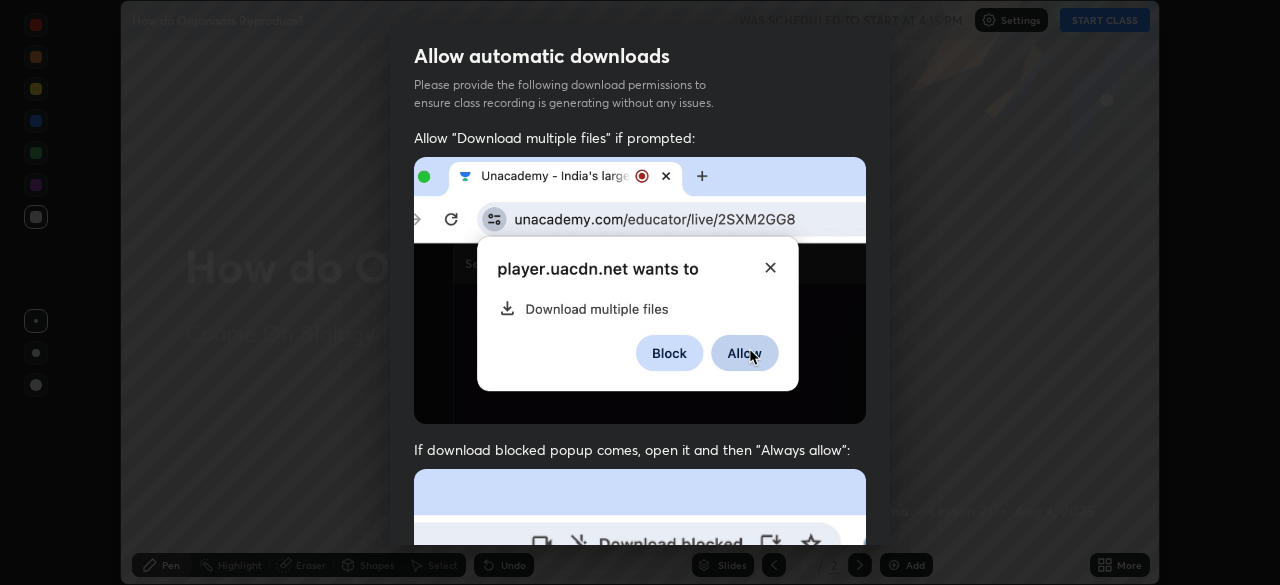 click on "Previous 5 / 5 Done" at bounding box center [640, 1002] 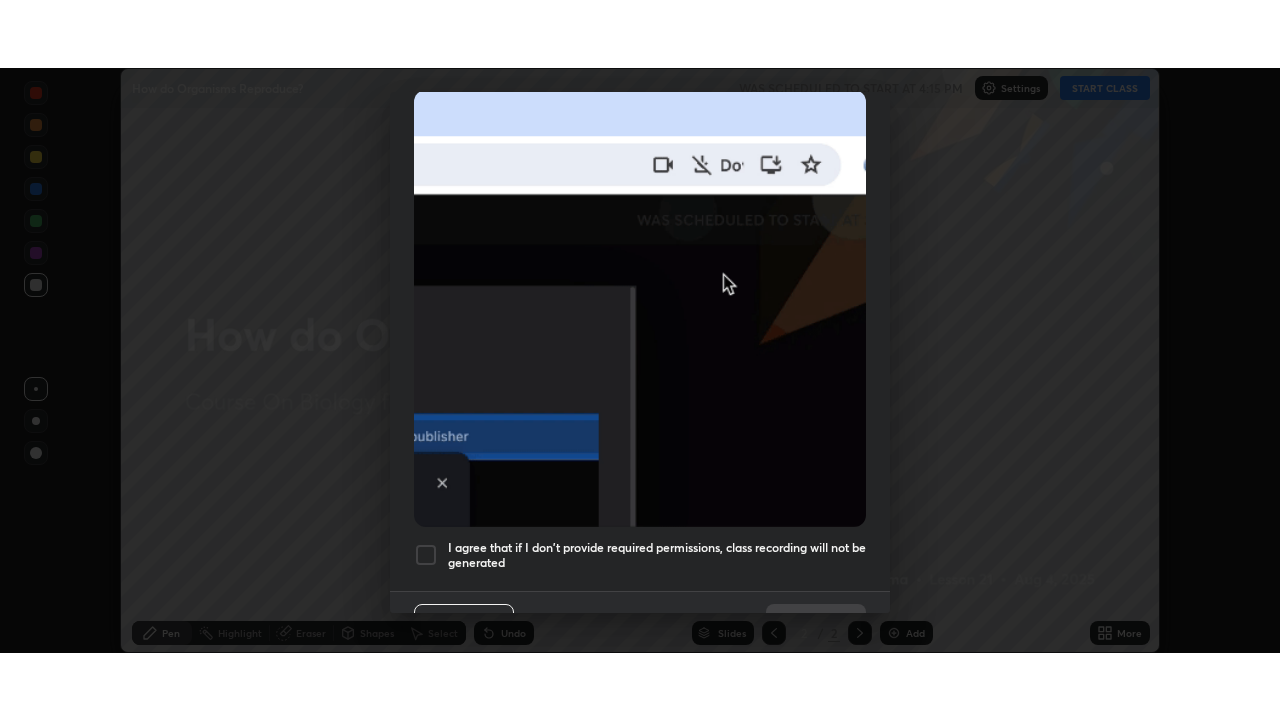scroll, scrollTop: 479, scrollLeft: 0, axis: vertical 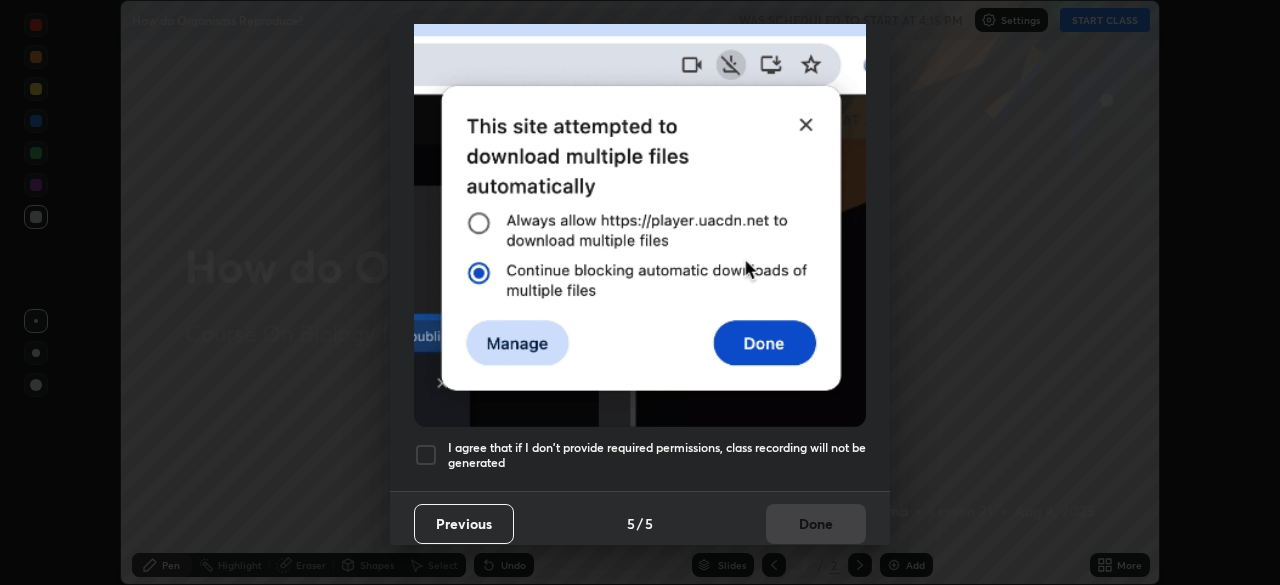 click on "I agree that if I don't provide required permissions, class recording will not be generated" at bounding box center (657, 455) 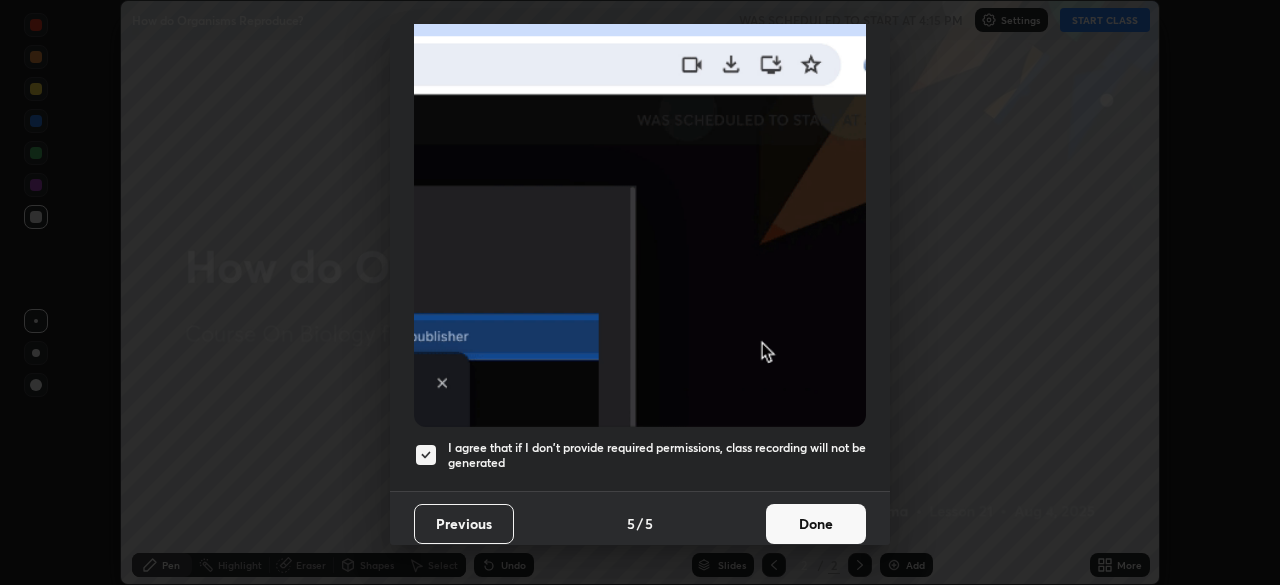 click on "Done" at bounding box center [816, 524] 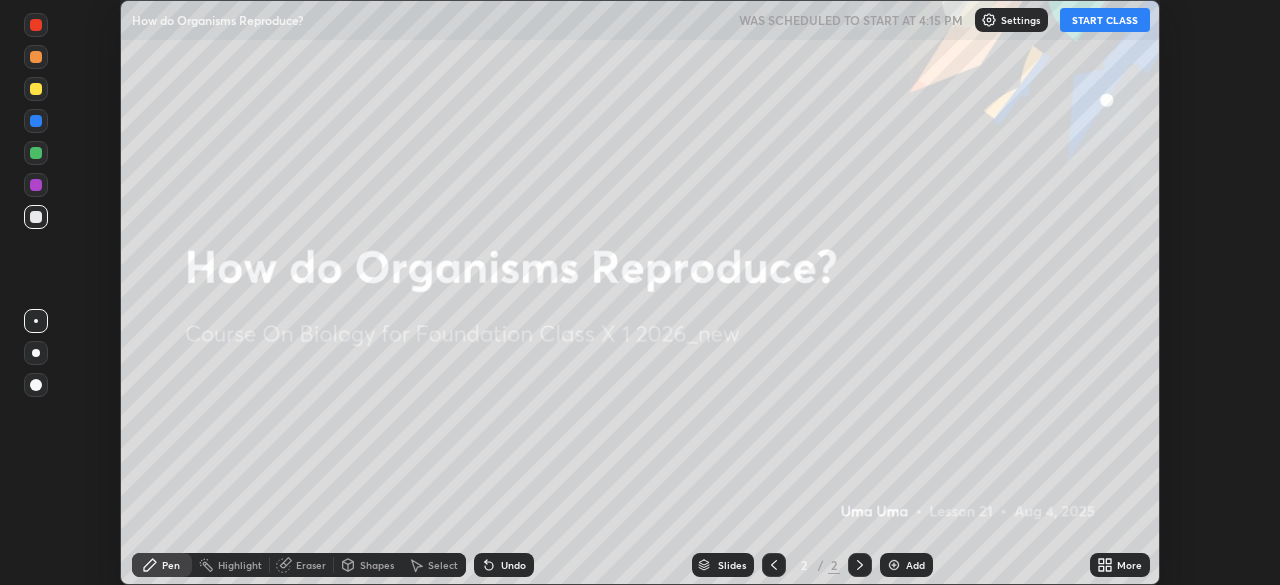 click on "START CLASS" at bounding box center (1105, 20) 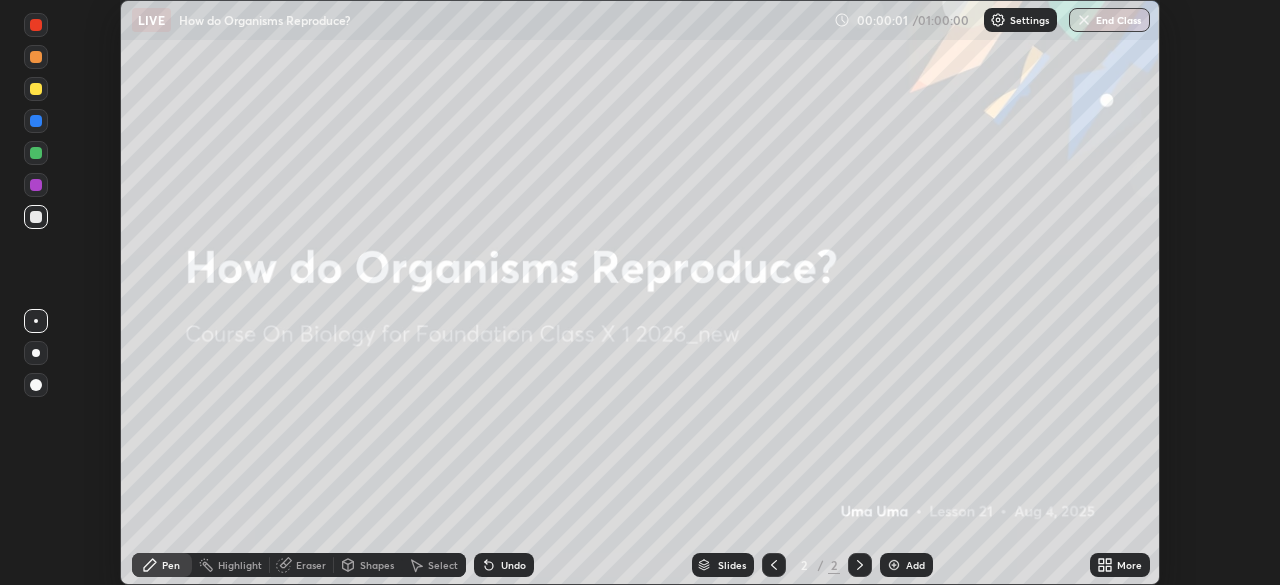 click 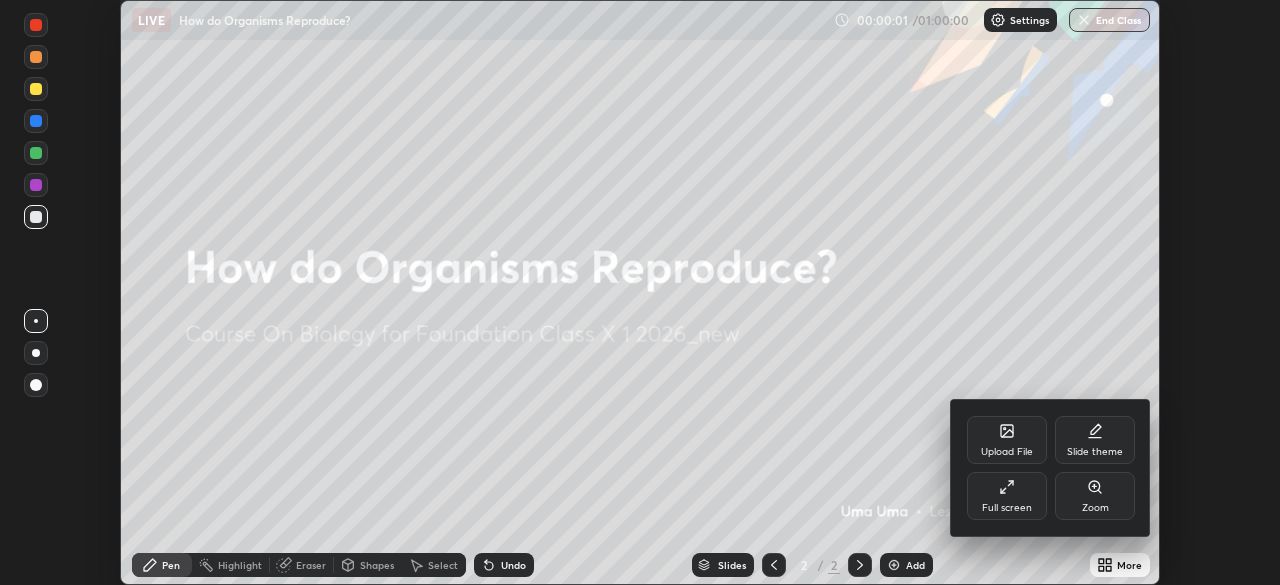 click on "Full screen" at bounding box center (1007, 496) 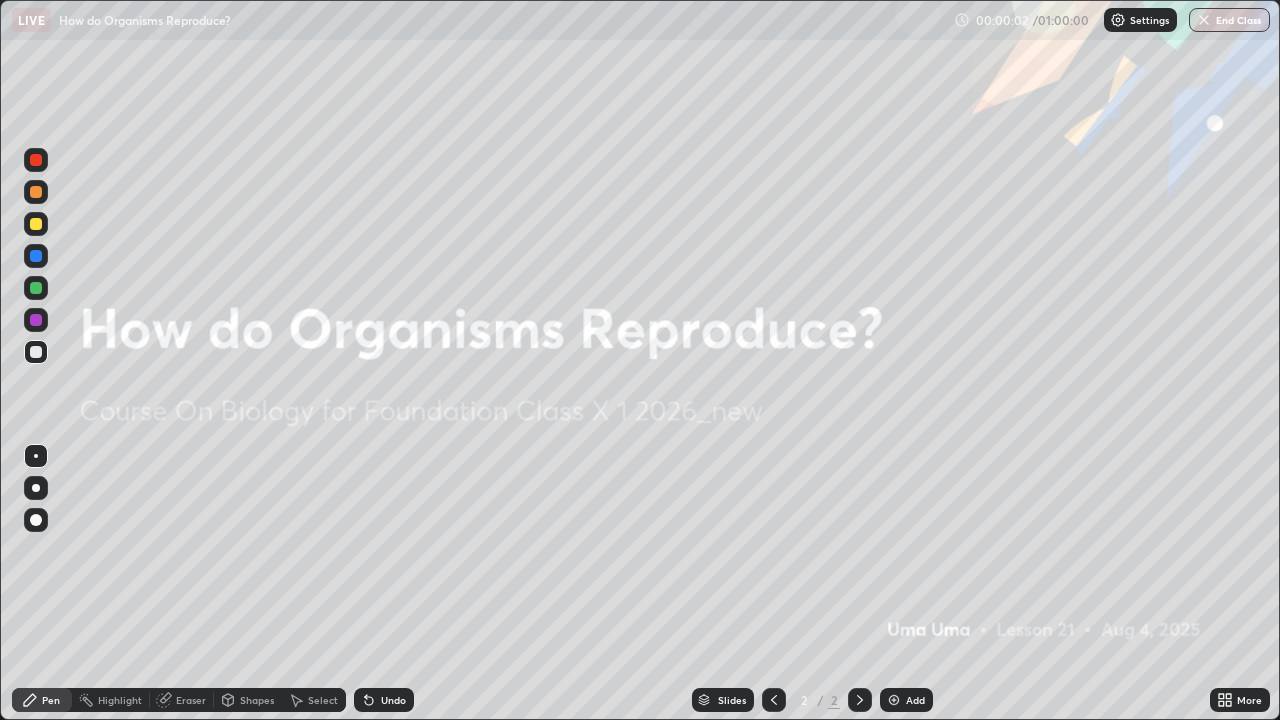 scroll, scrollTop: 99280, scrollLeft: 98720, axis: both 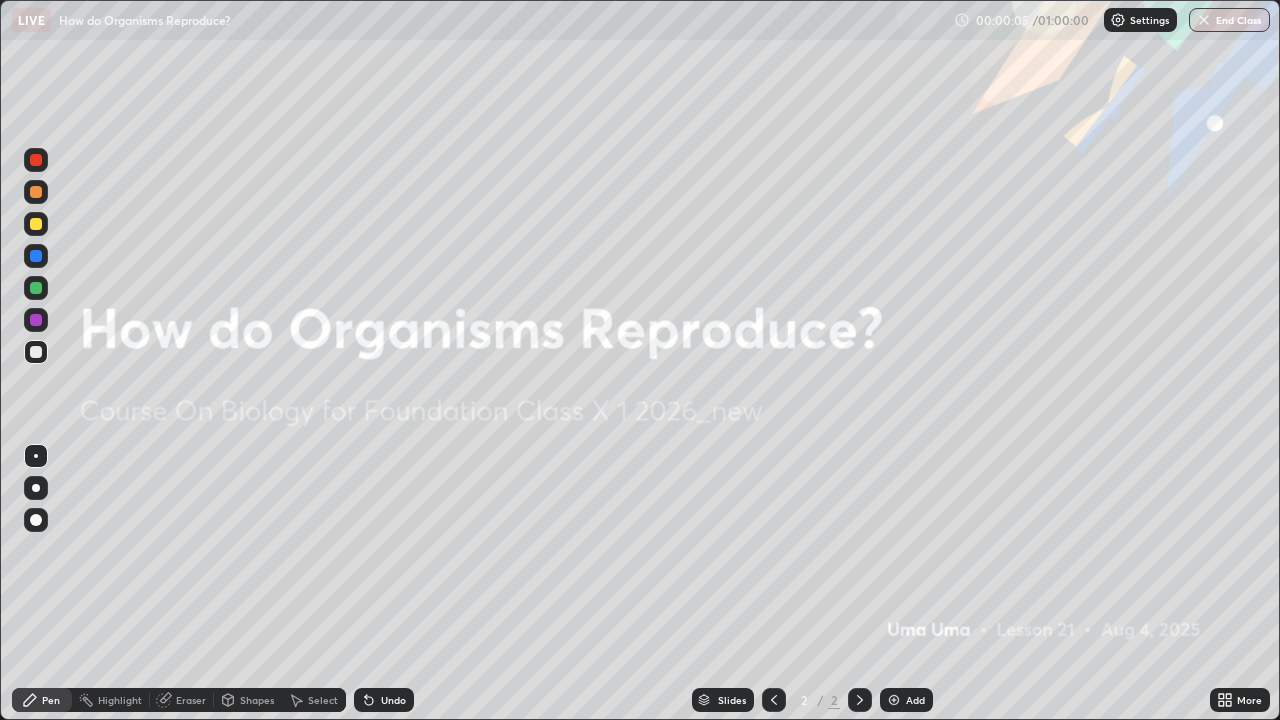 click on "Add" at bounding box center [915, 700] 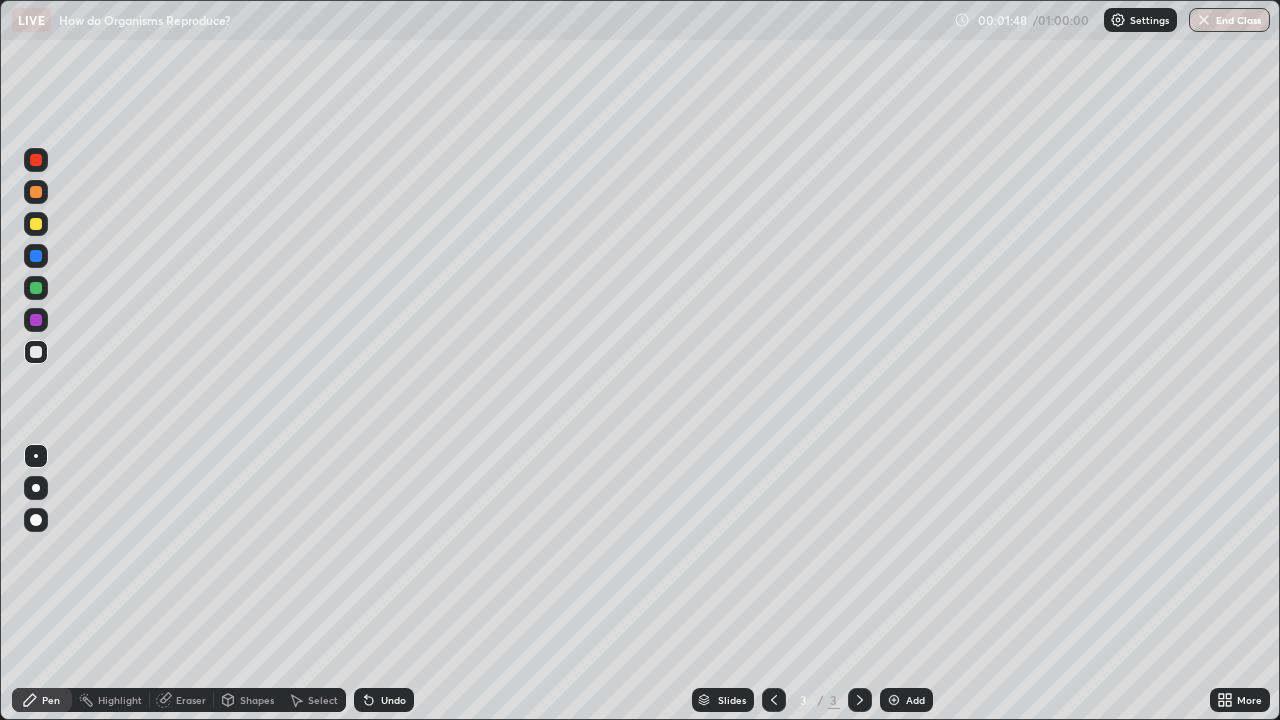 click at bounding box center [36, 224] 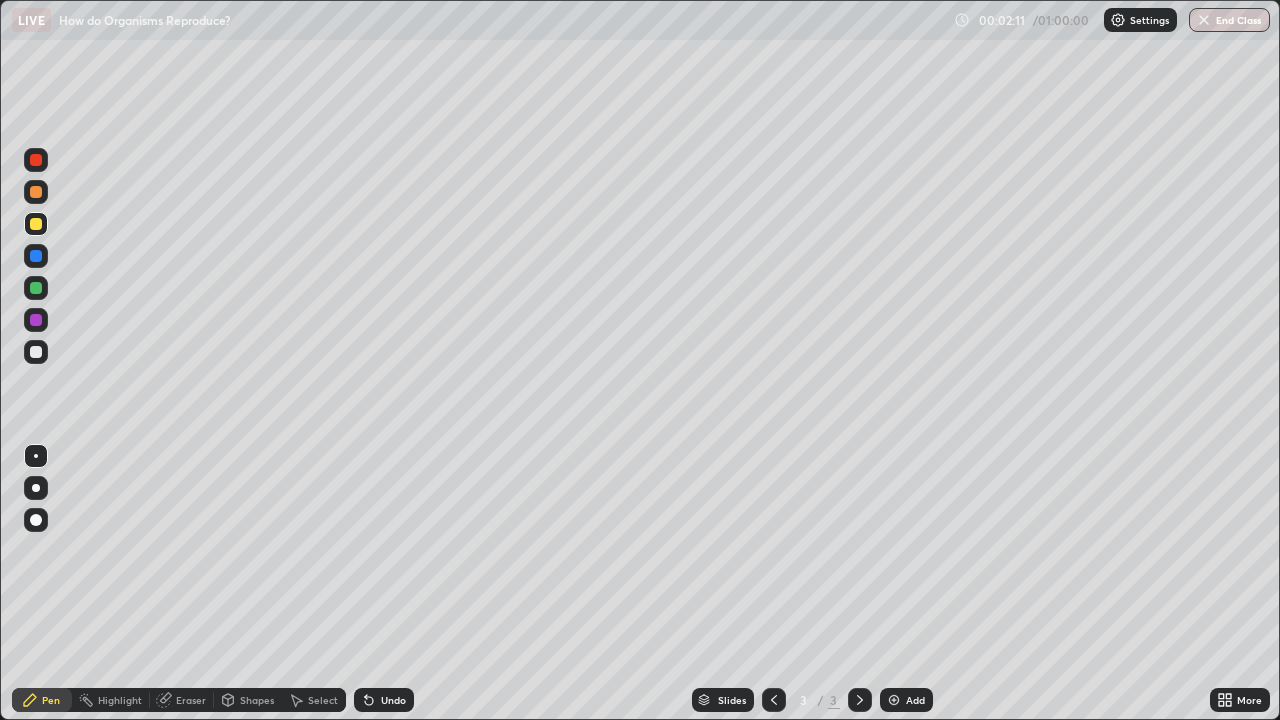 click at bounding box center (36, 288) 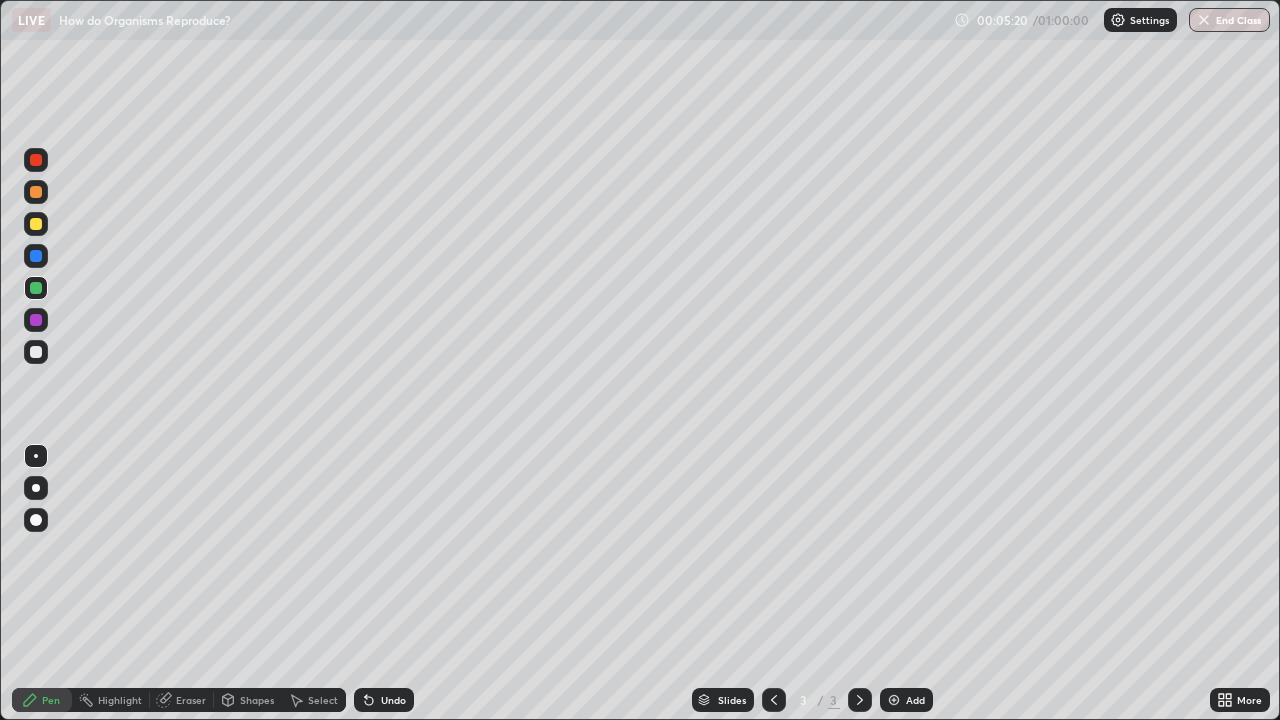 click on "Eraser" at bounding box center [191, 700] 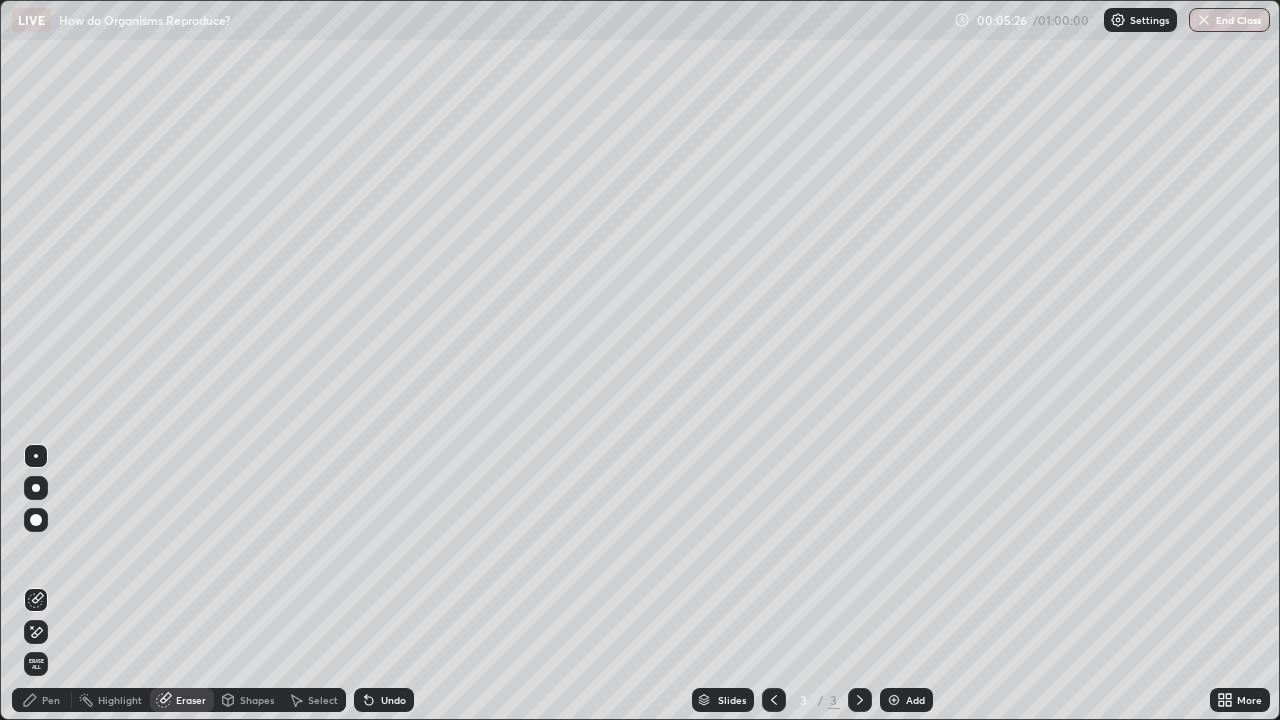 click 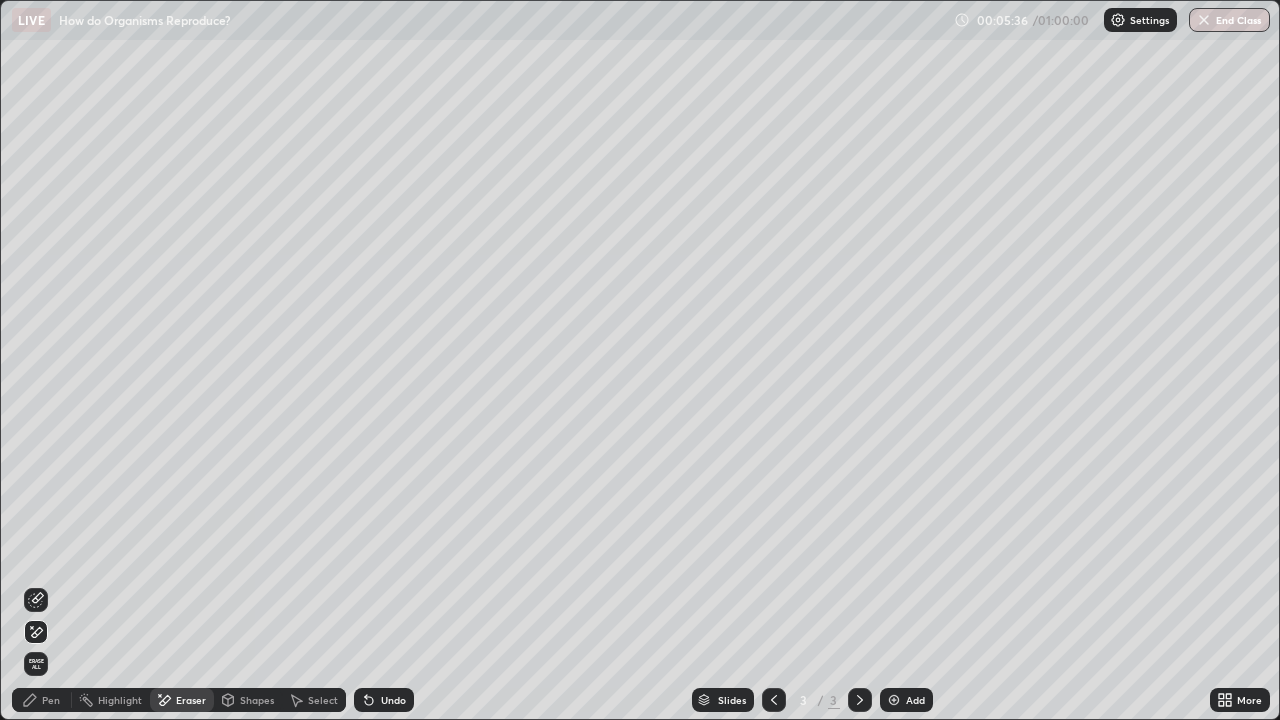 click 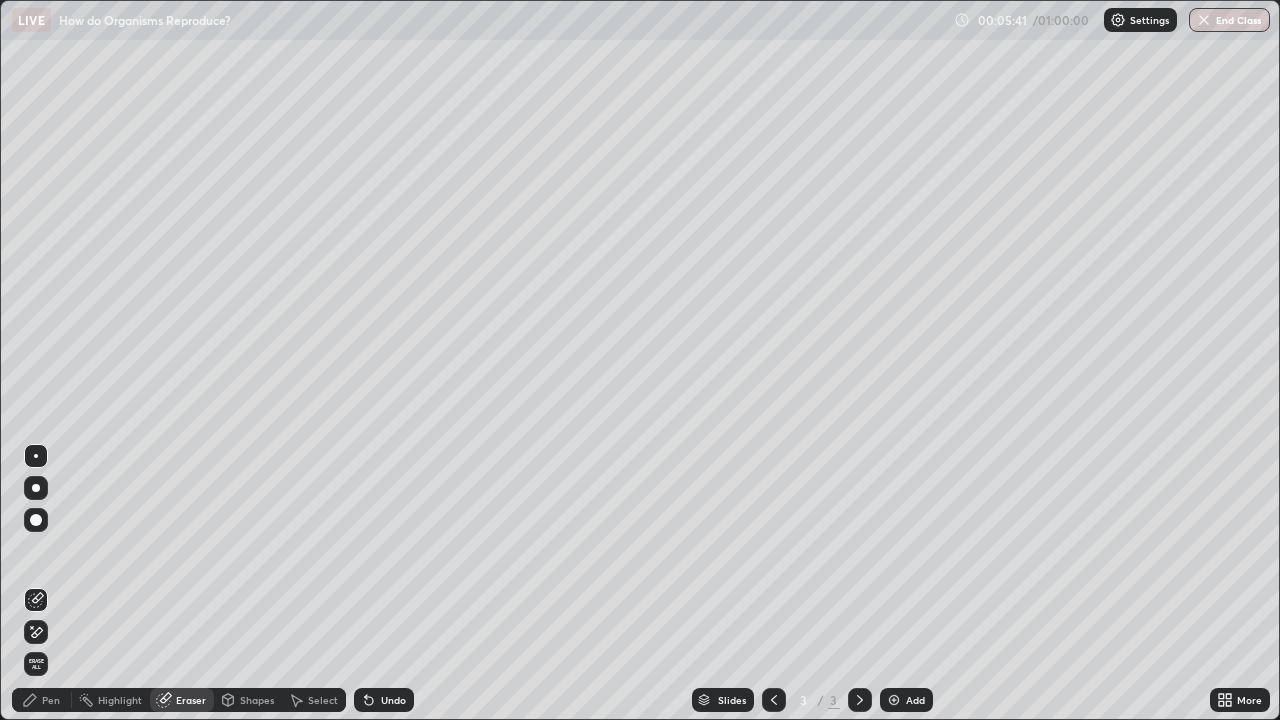 click on "Pen" at bounding box center [51, 700] 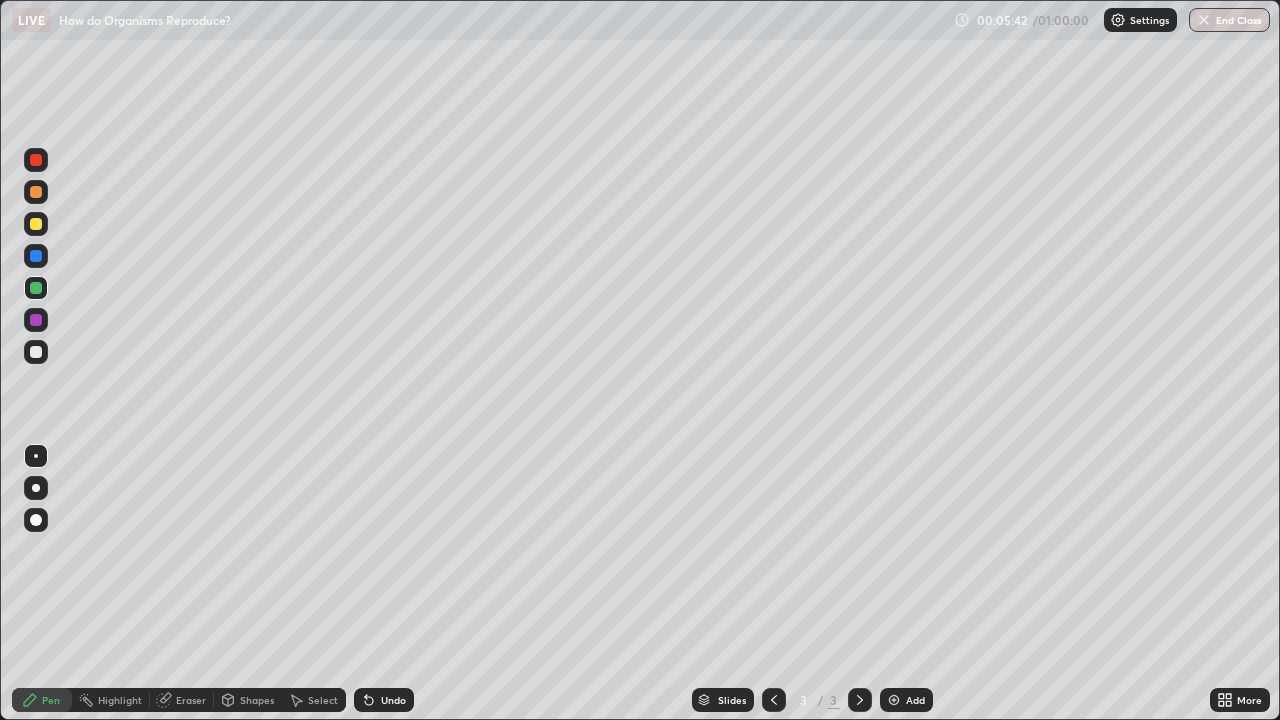 click at bounding box center (36, 288) 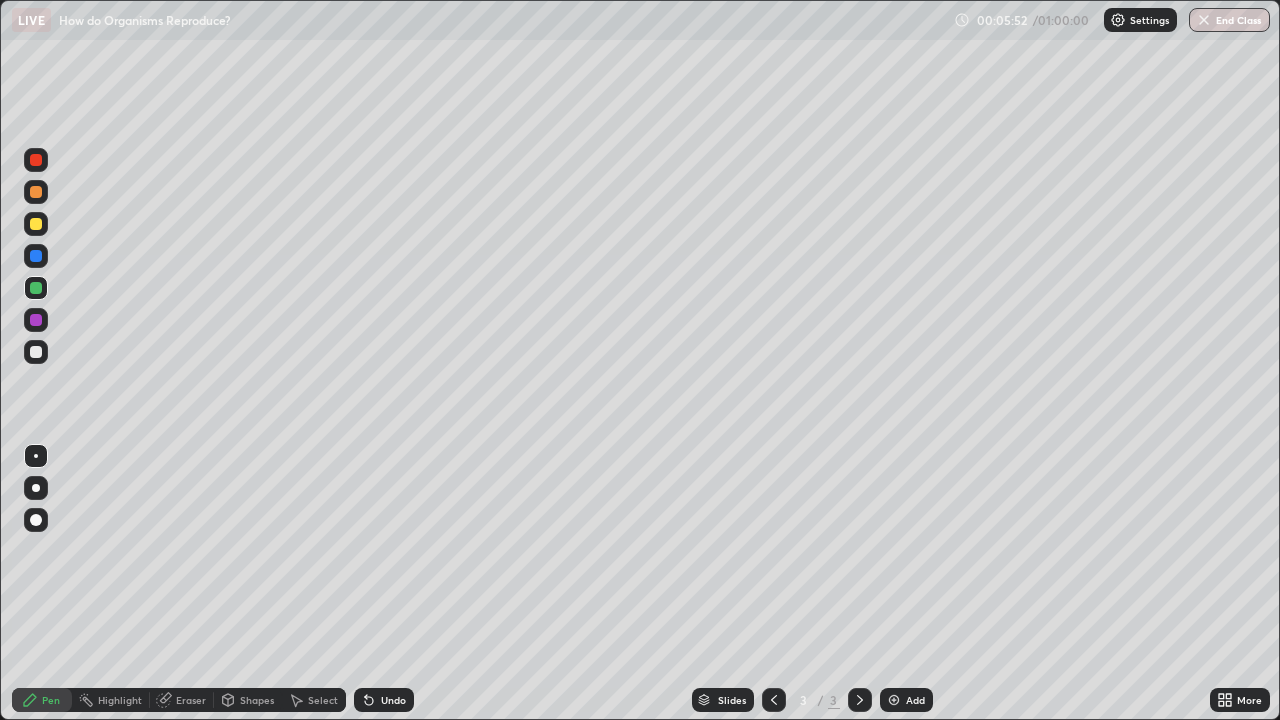 click at bounding box center [36, 352] 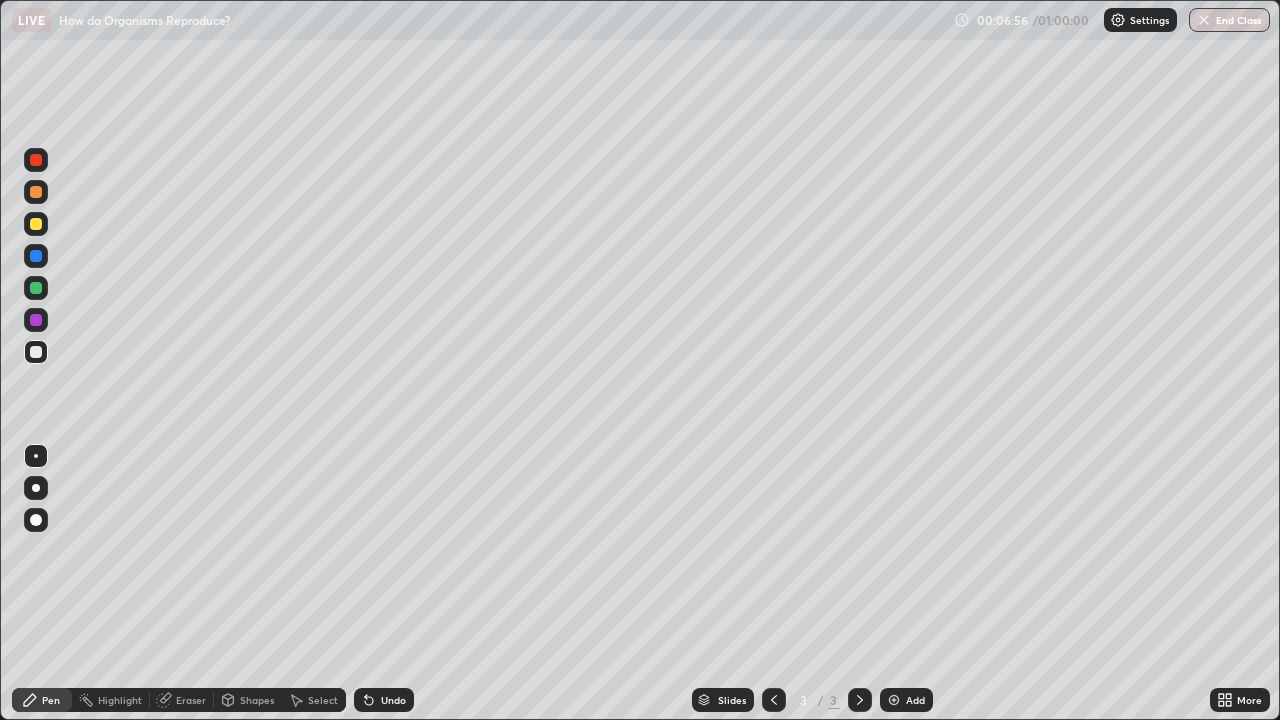 click at bounding box center [36, 288] 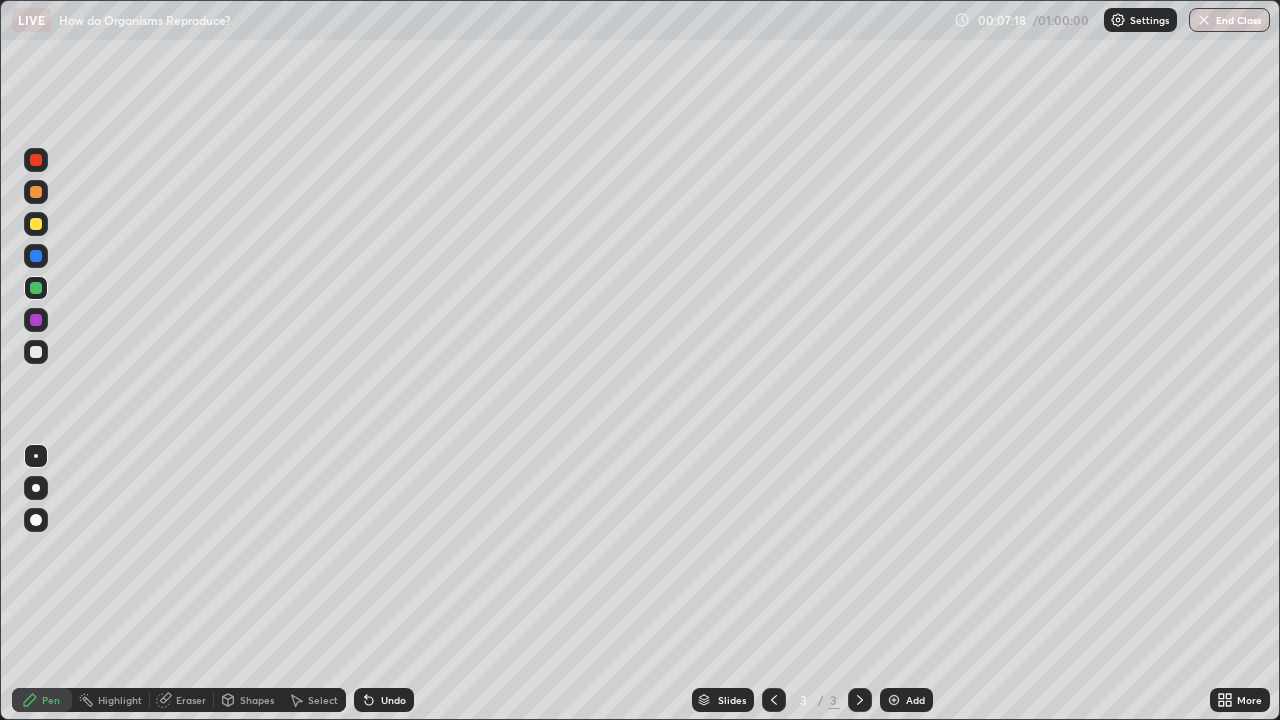 click at bounding box center (36, 352) 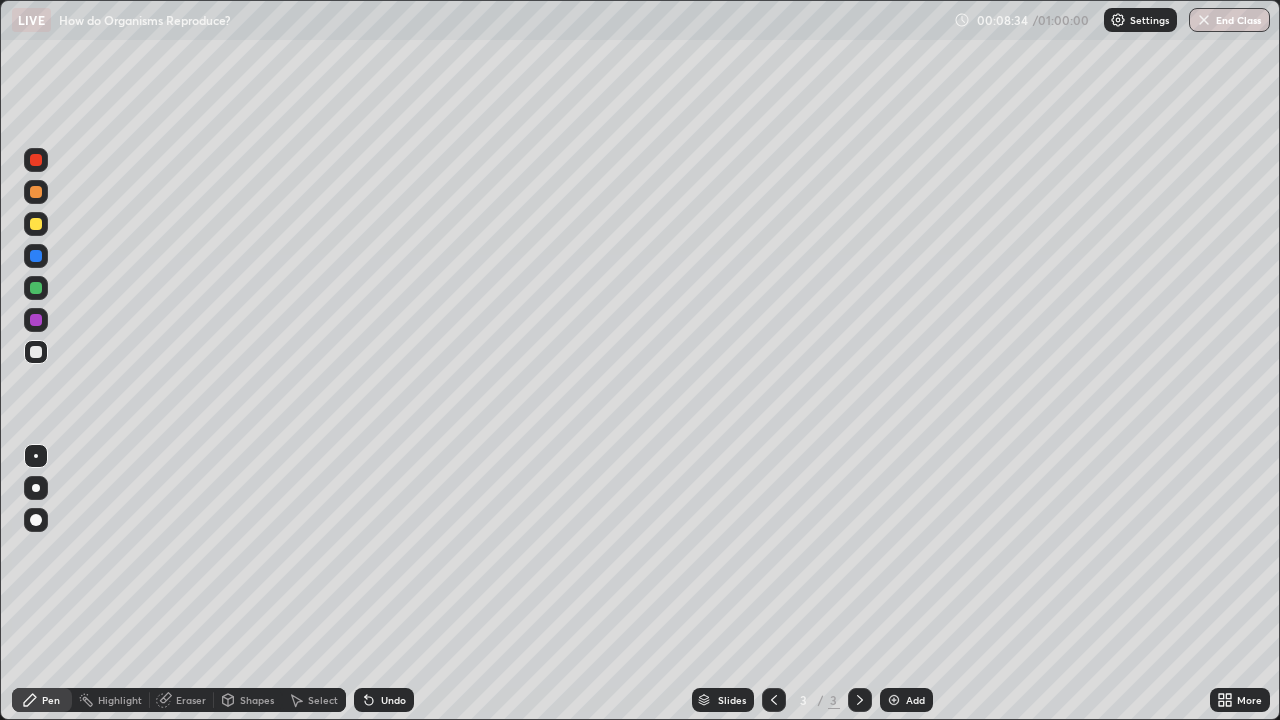 click on "Eraser" at bounding box center (191, 700) 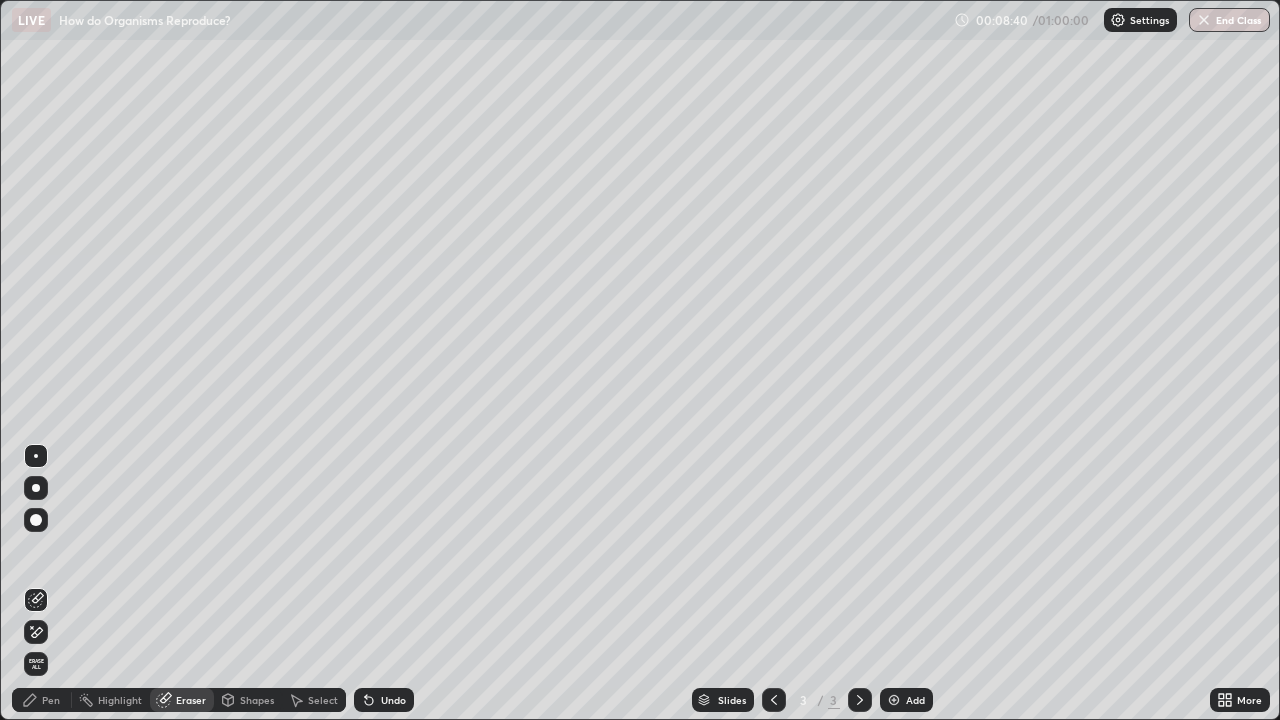 click on "Pen" at bounding box center (51, 700) 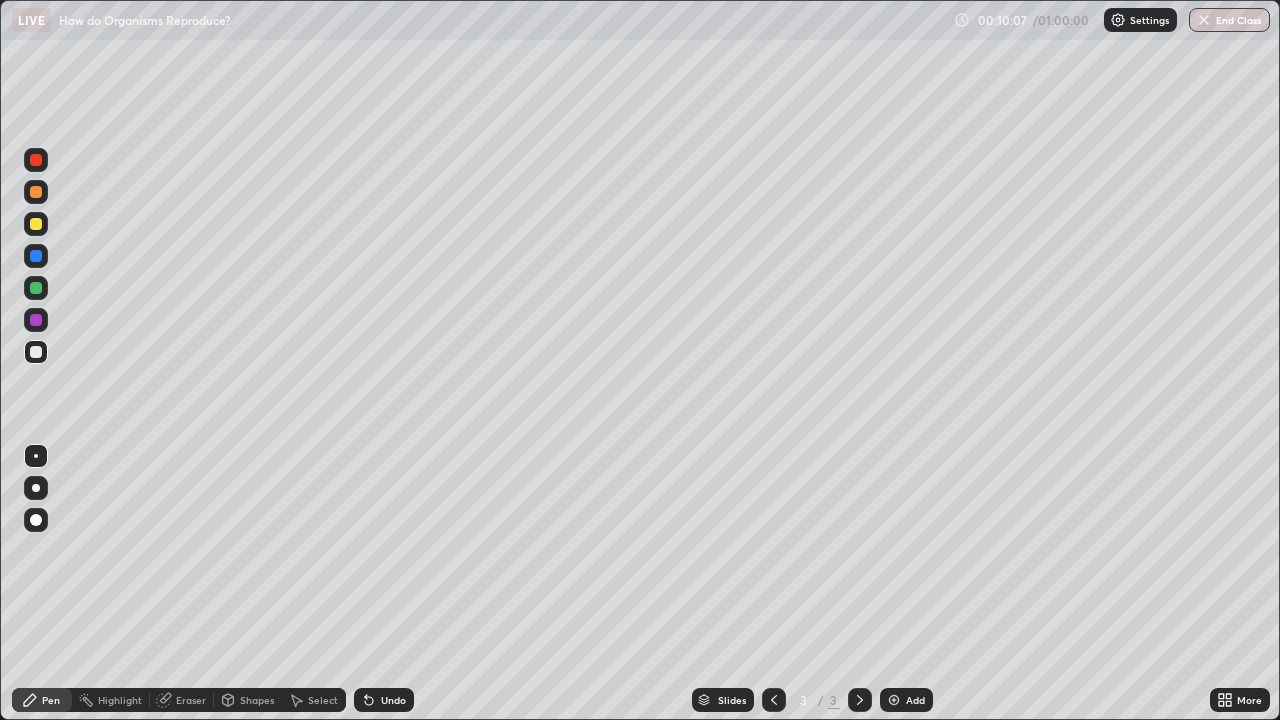 click at bounding box center [894, 700] 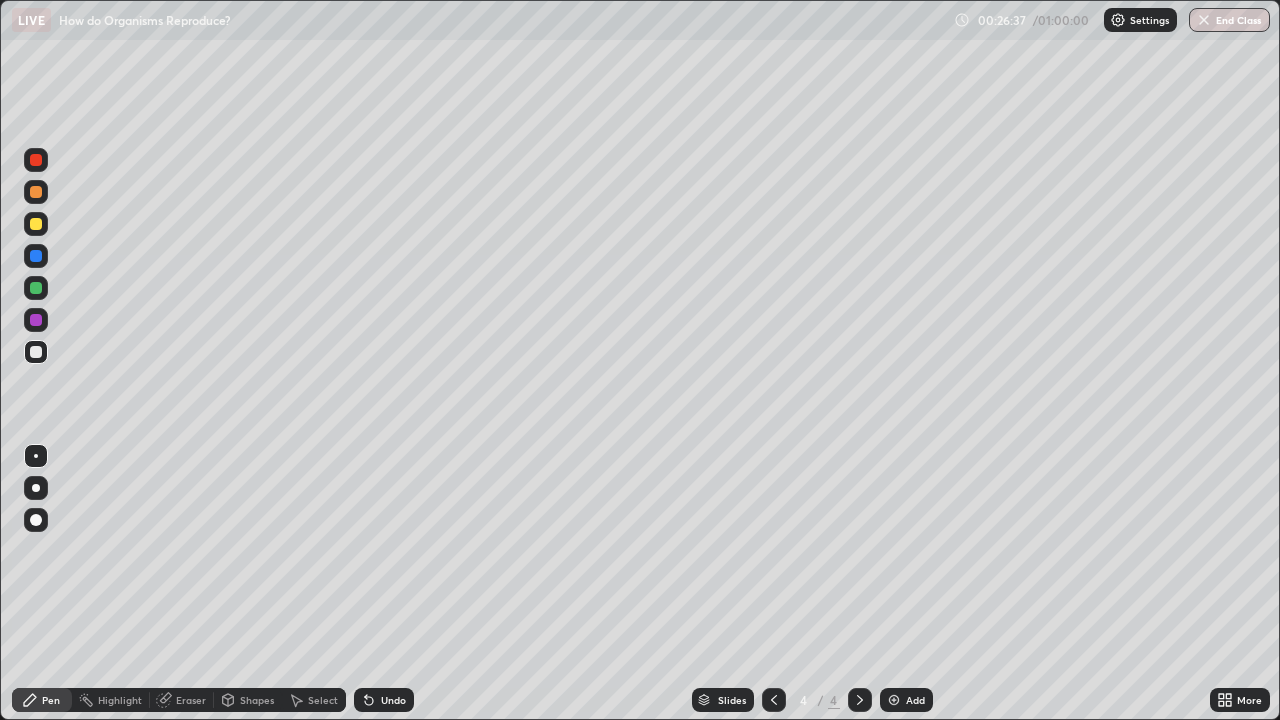 click at bounding box center [894, 700] 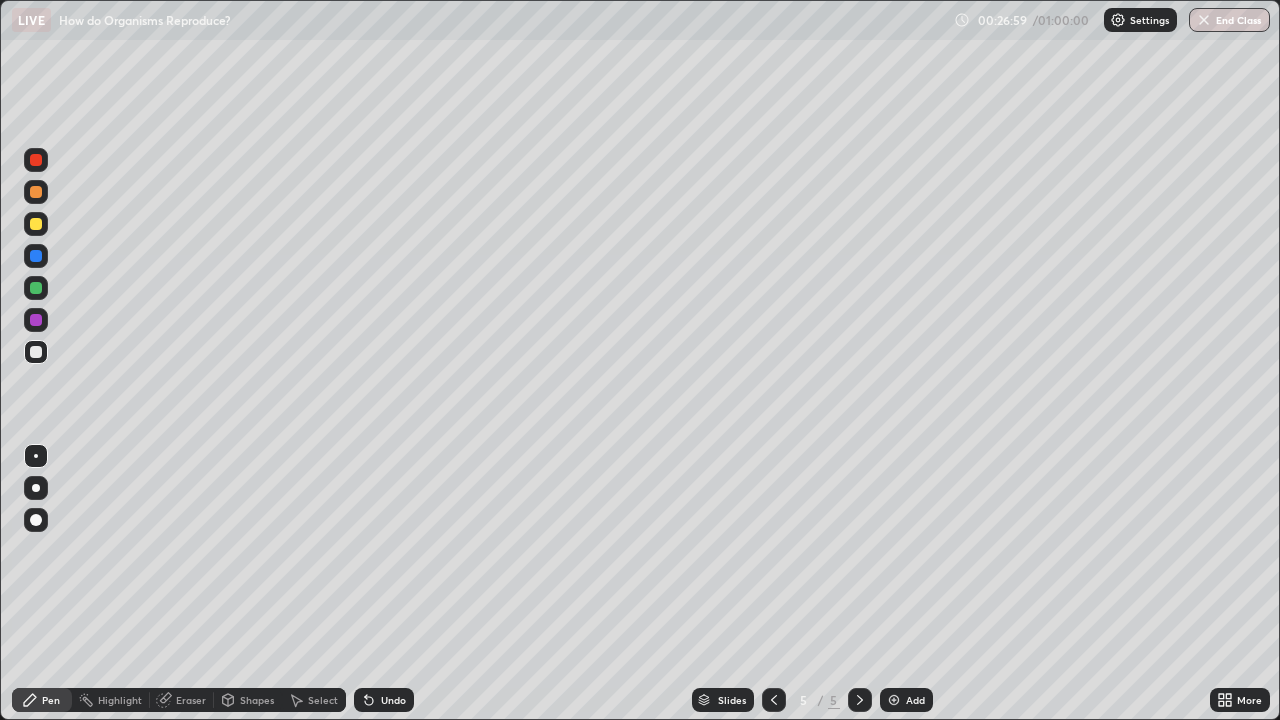 click on "Eraser" at bounding box center (191, 700) 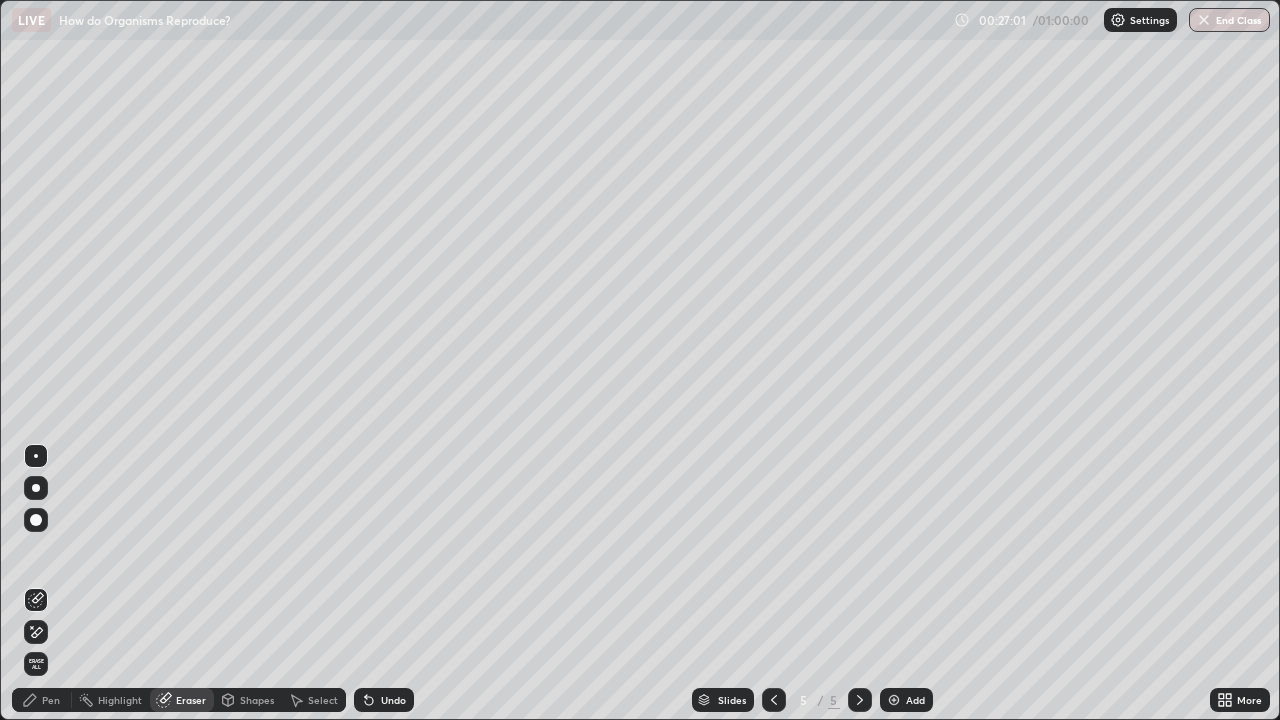 click on "Pen" at bounding box center [51, 700] 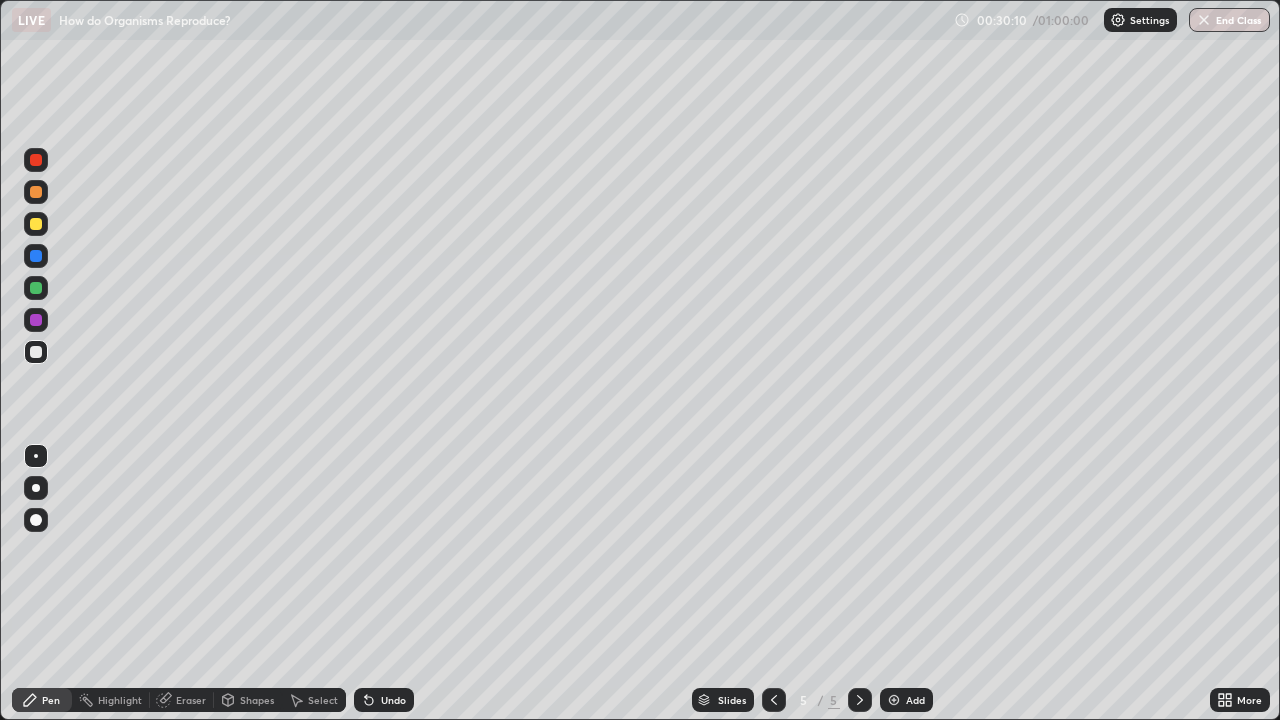 click on "Eraser" at bounding box center [191, 700] 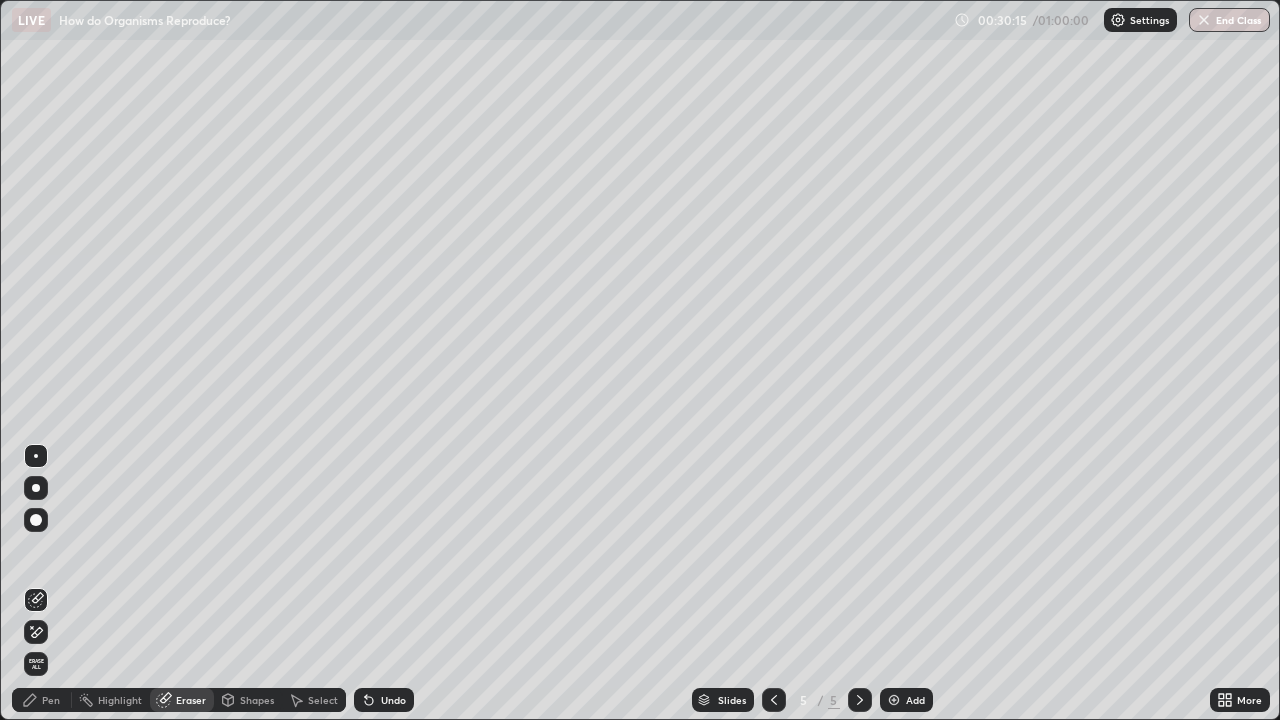 click on "Pen" at bounding box center (42, 700) 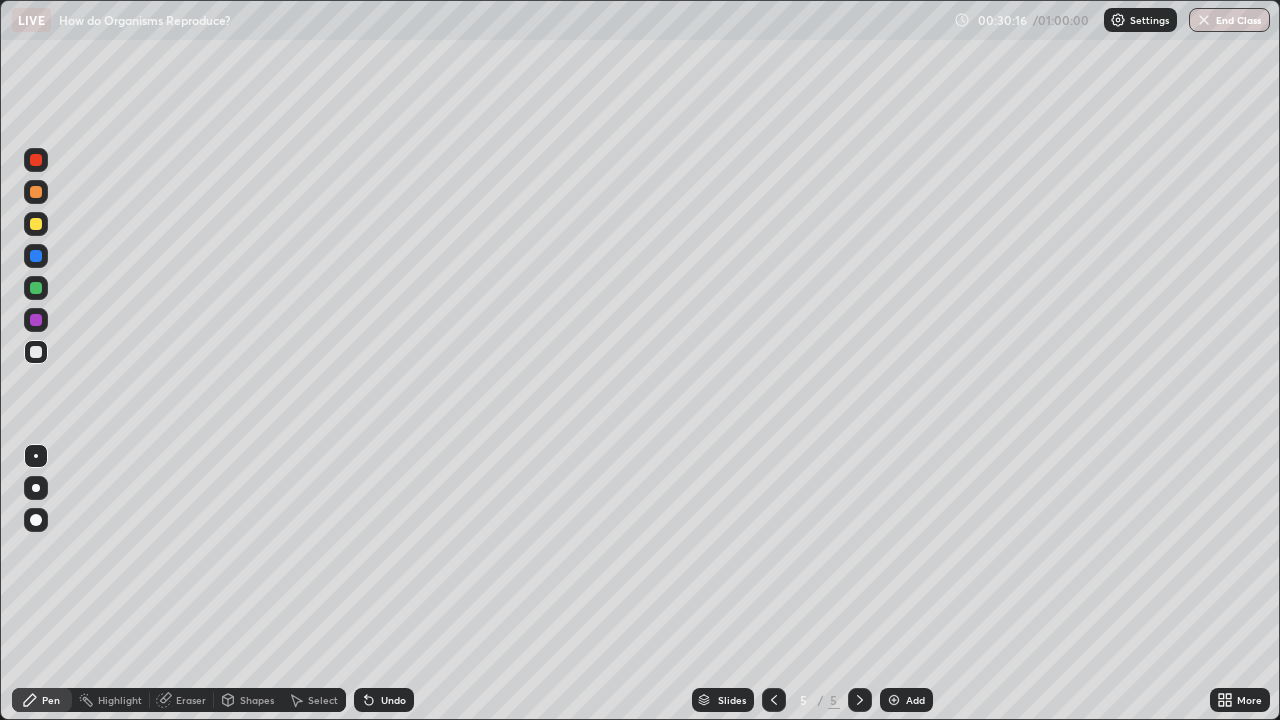 click at bounding box center (36, 320) 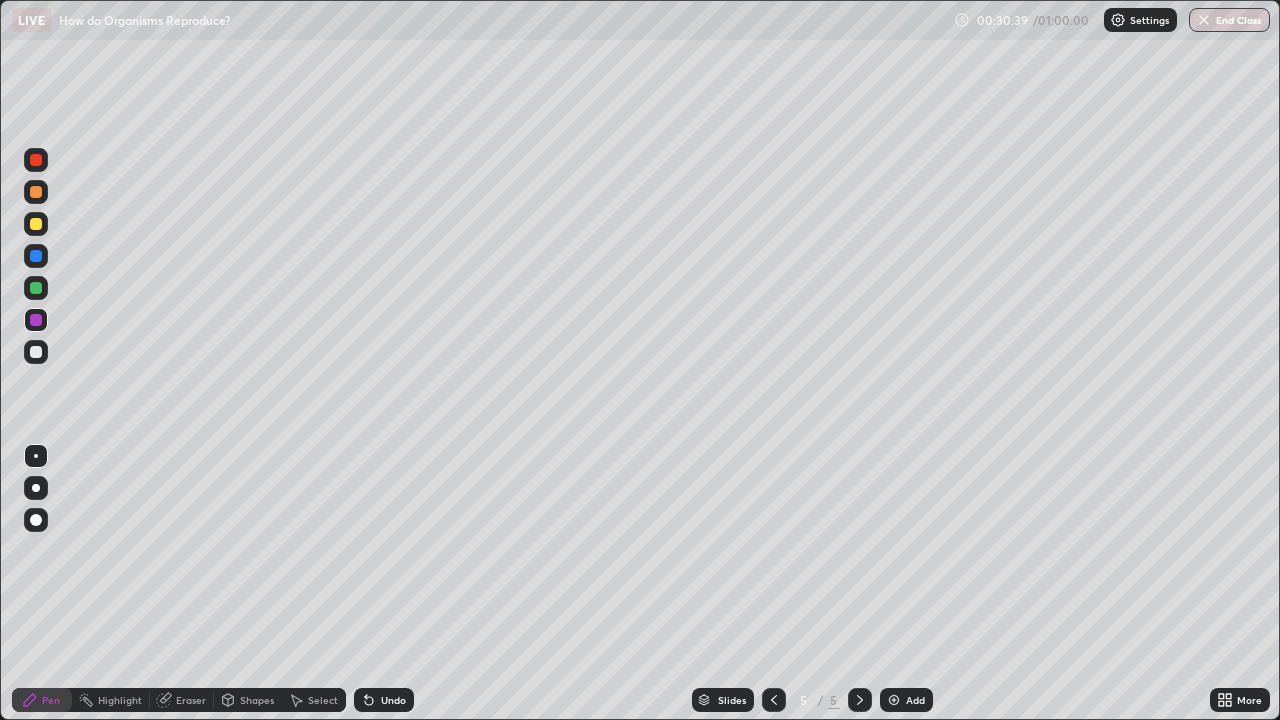 click at bounding box center (36, 288) 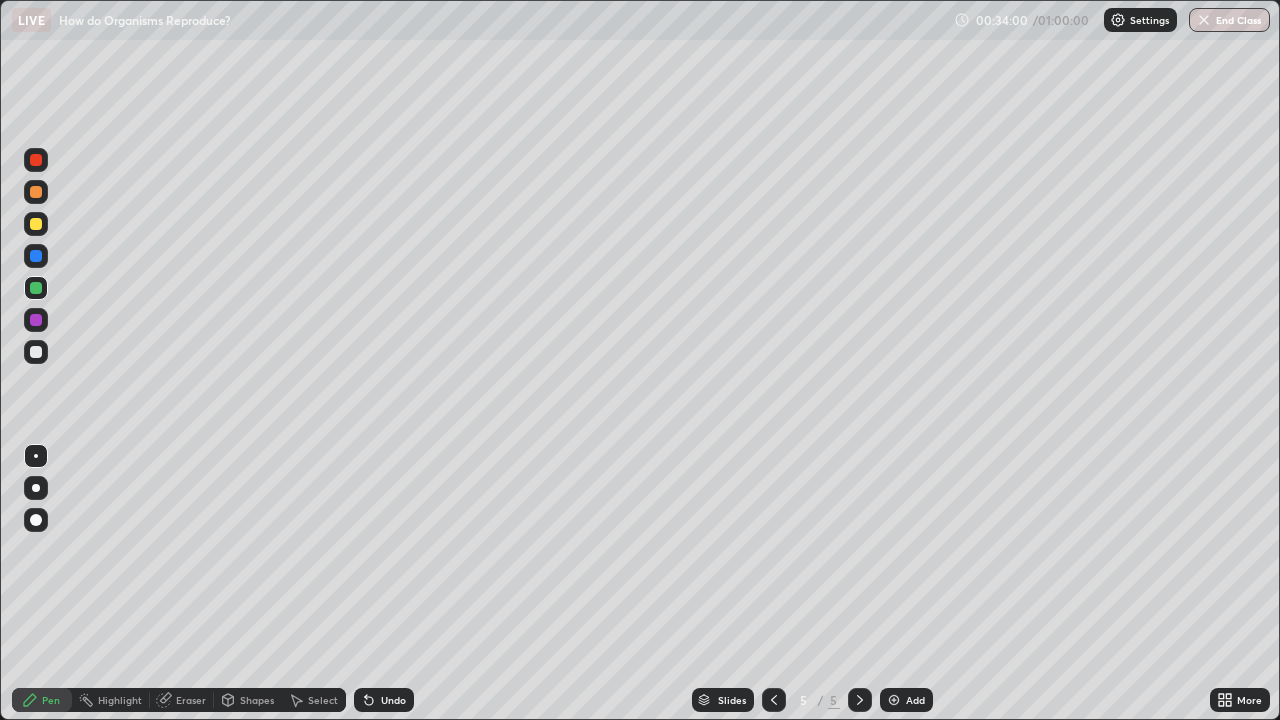 click on "Add" at bounding box center (915, 700) 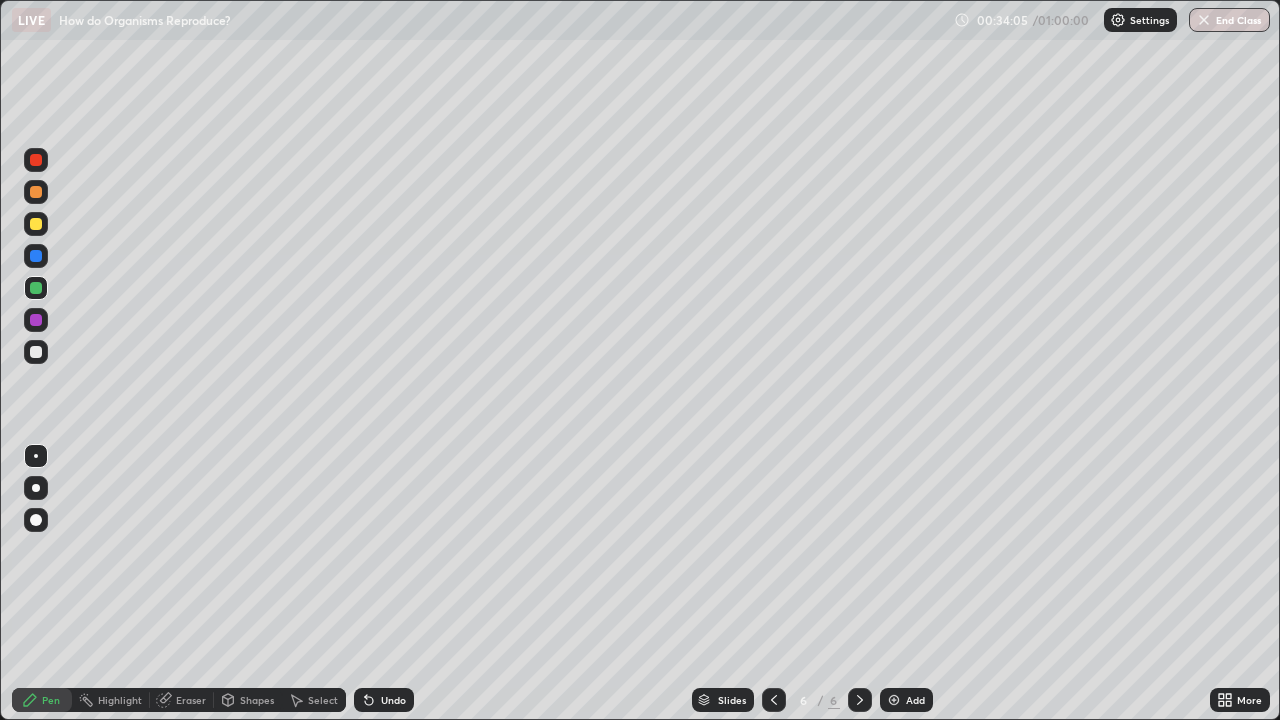 click at bounding box center [36, 224] 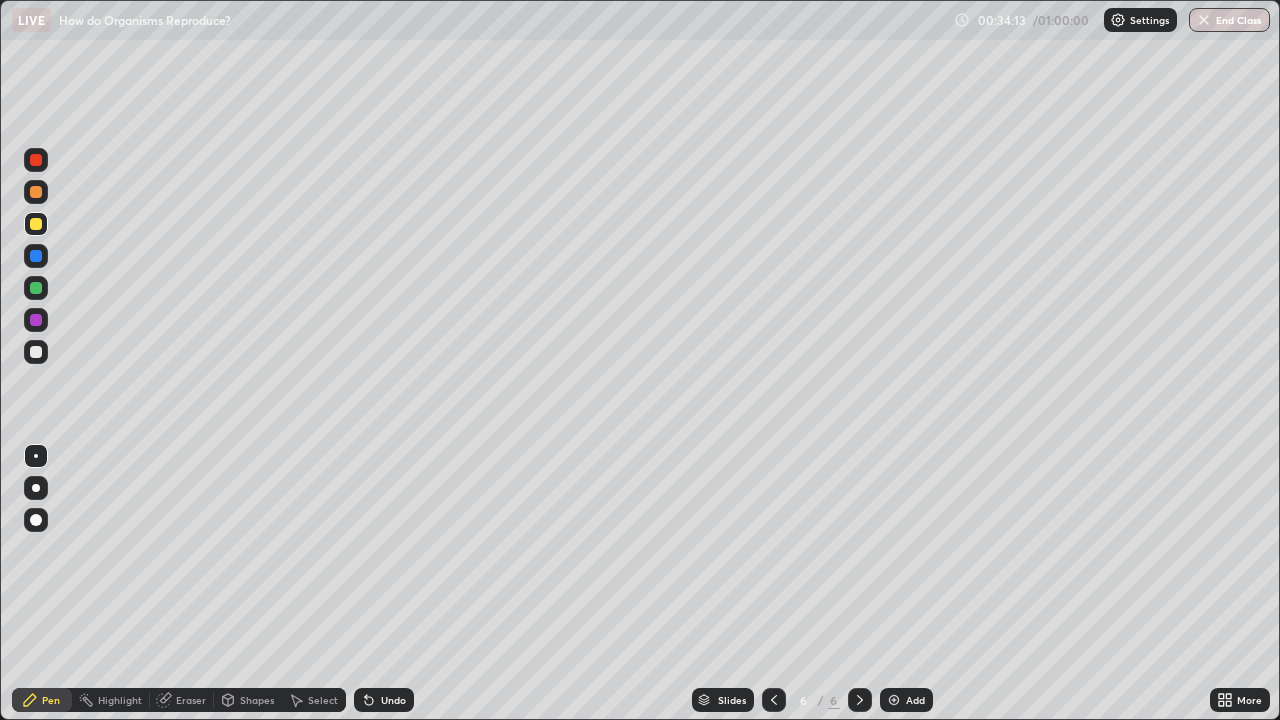 click at bounding box center (36, 352) 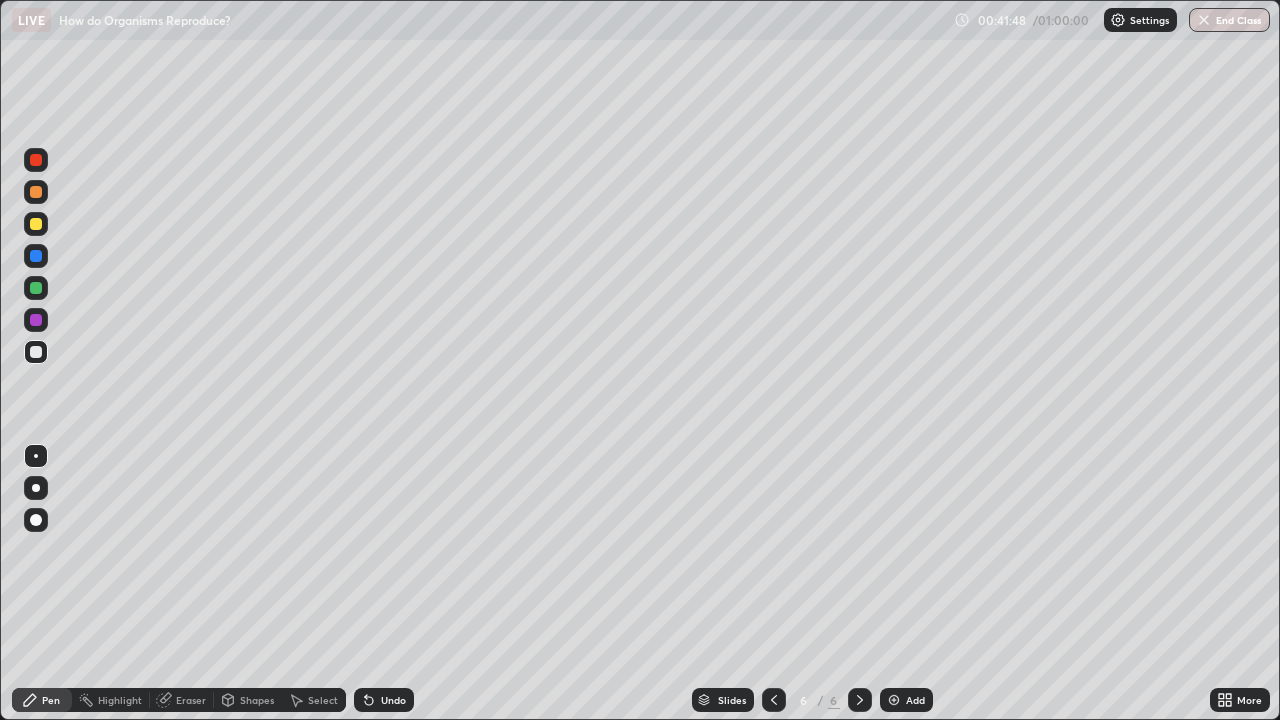 click at bounding box center [36, 320] 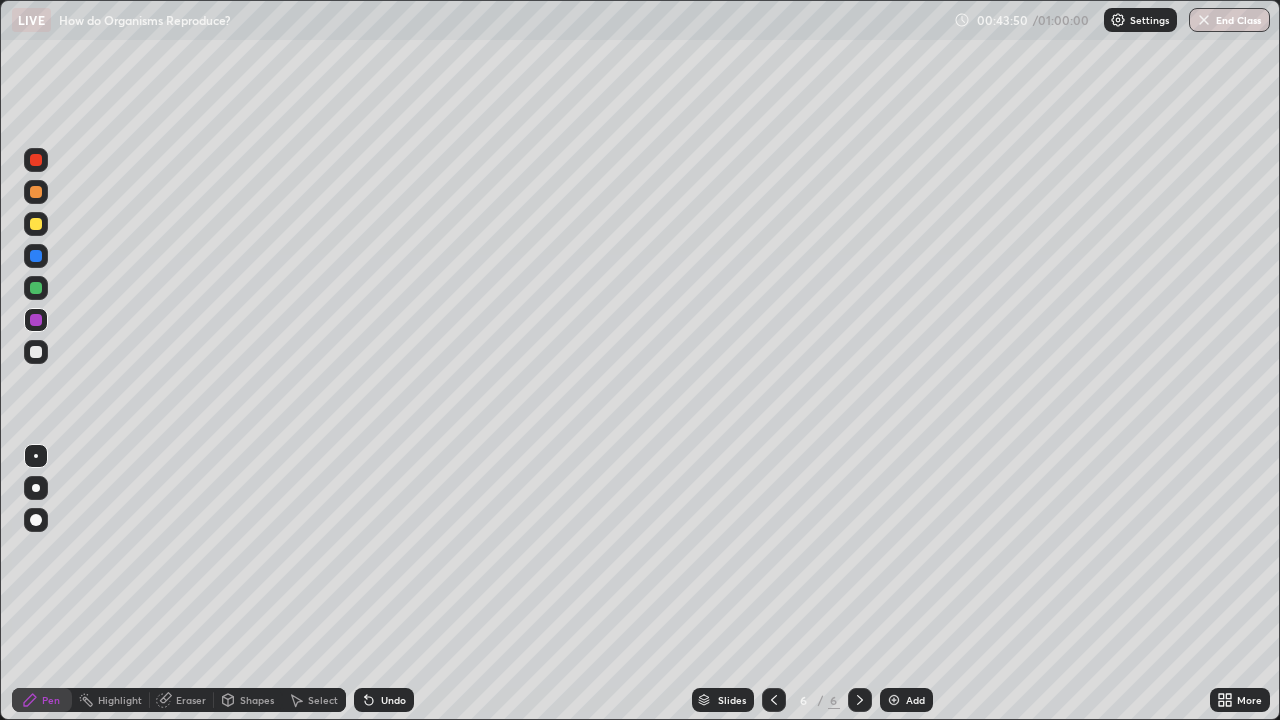 click on "Undo" at bounding box center [393, 700] 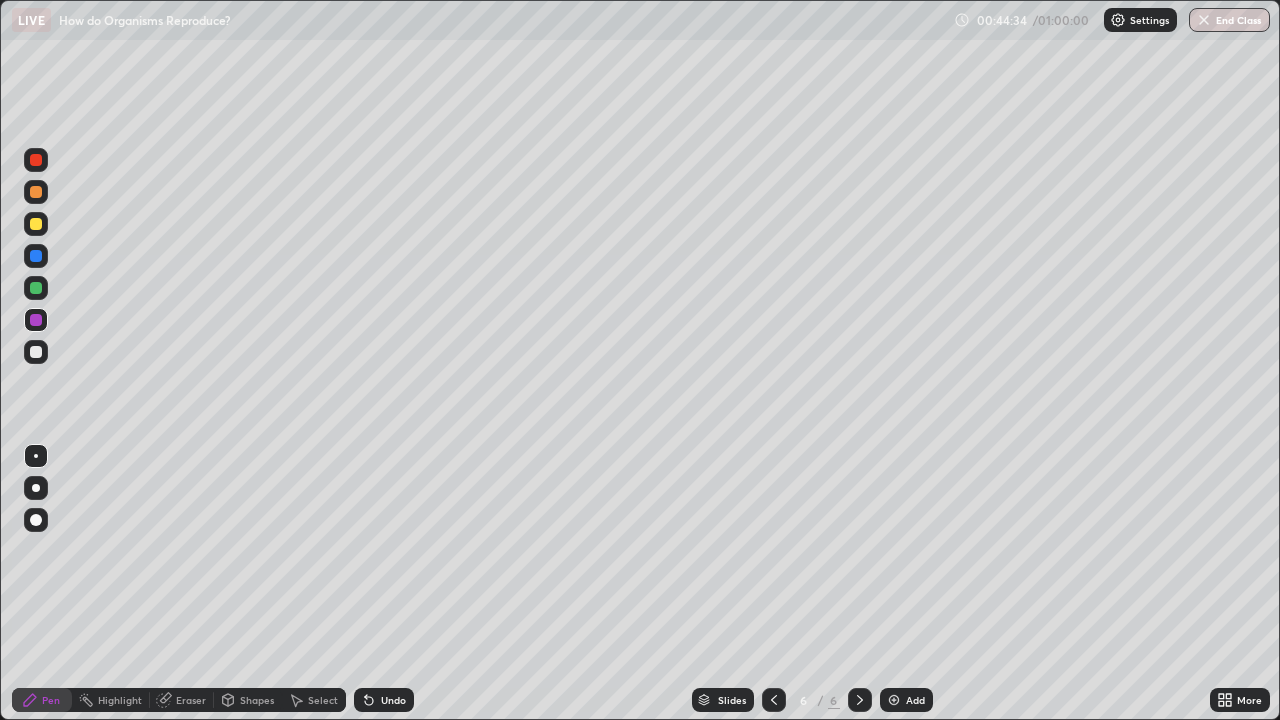 click at bounding box center (36, 288) 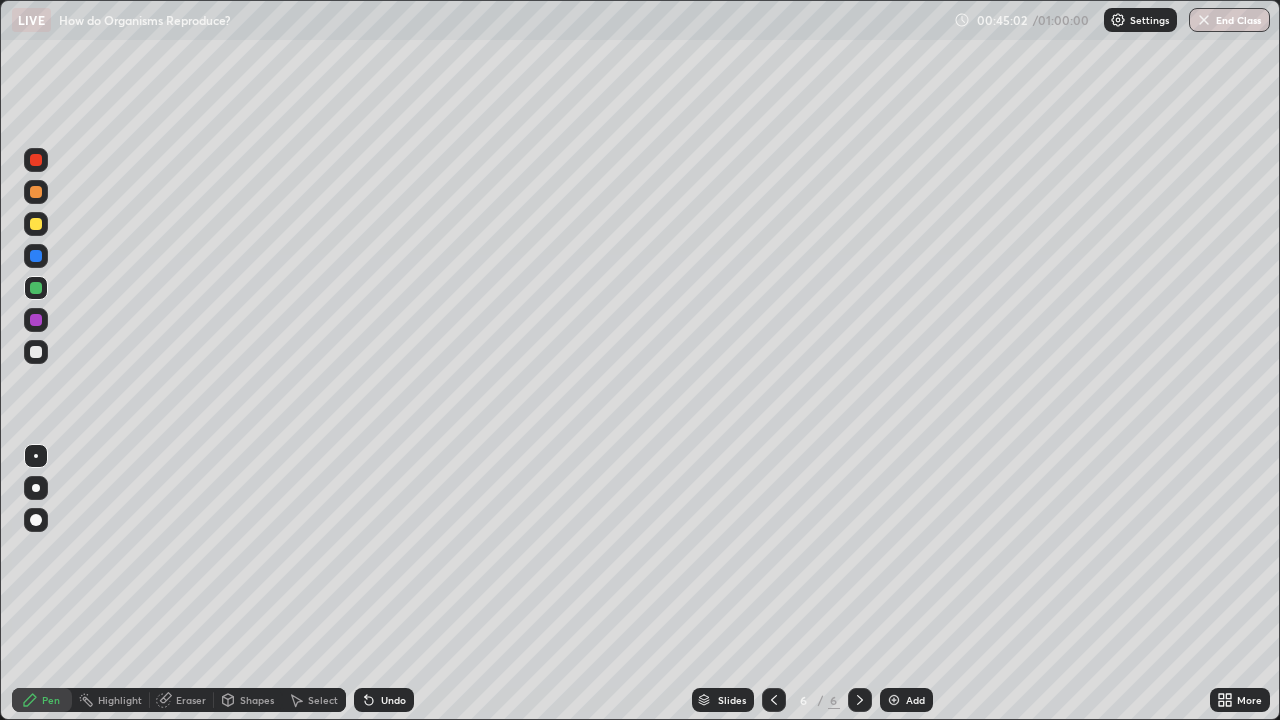 click on "Slides 6 / 6 Add" at bounding box center [812, 700] 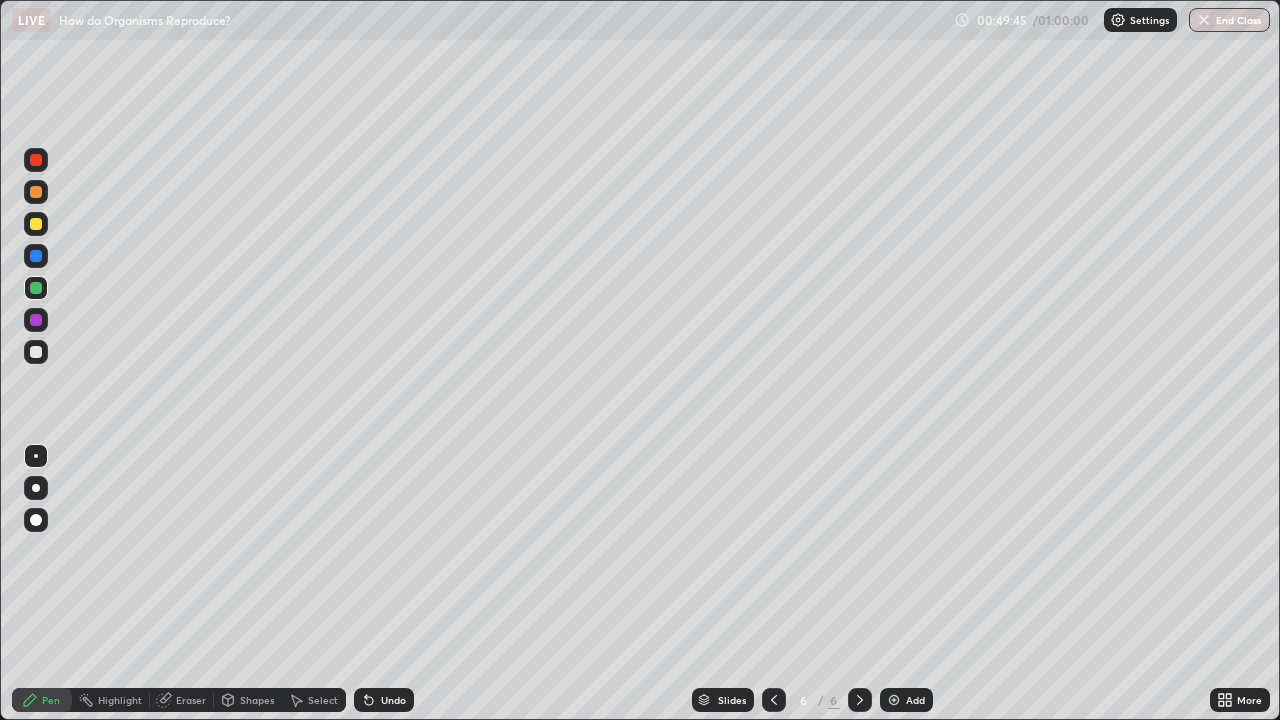 click at bounding box center (894, 700) 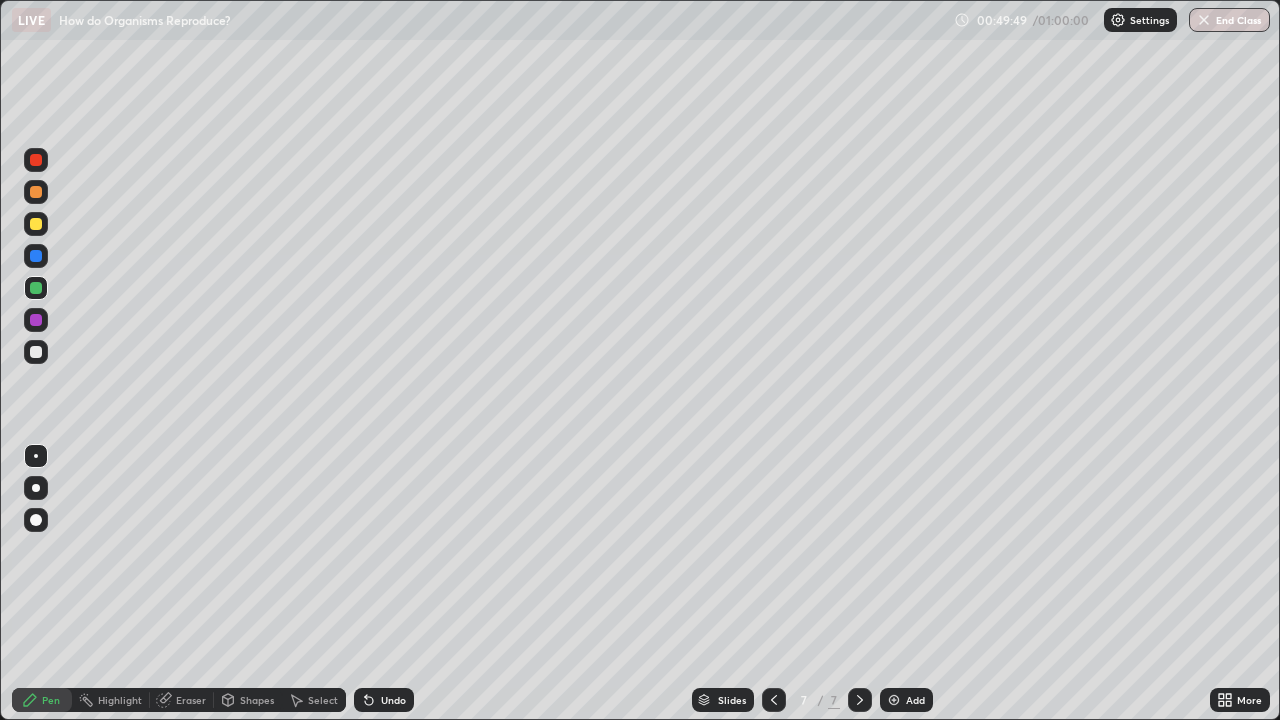 click at bounding box center (36, 224) 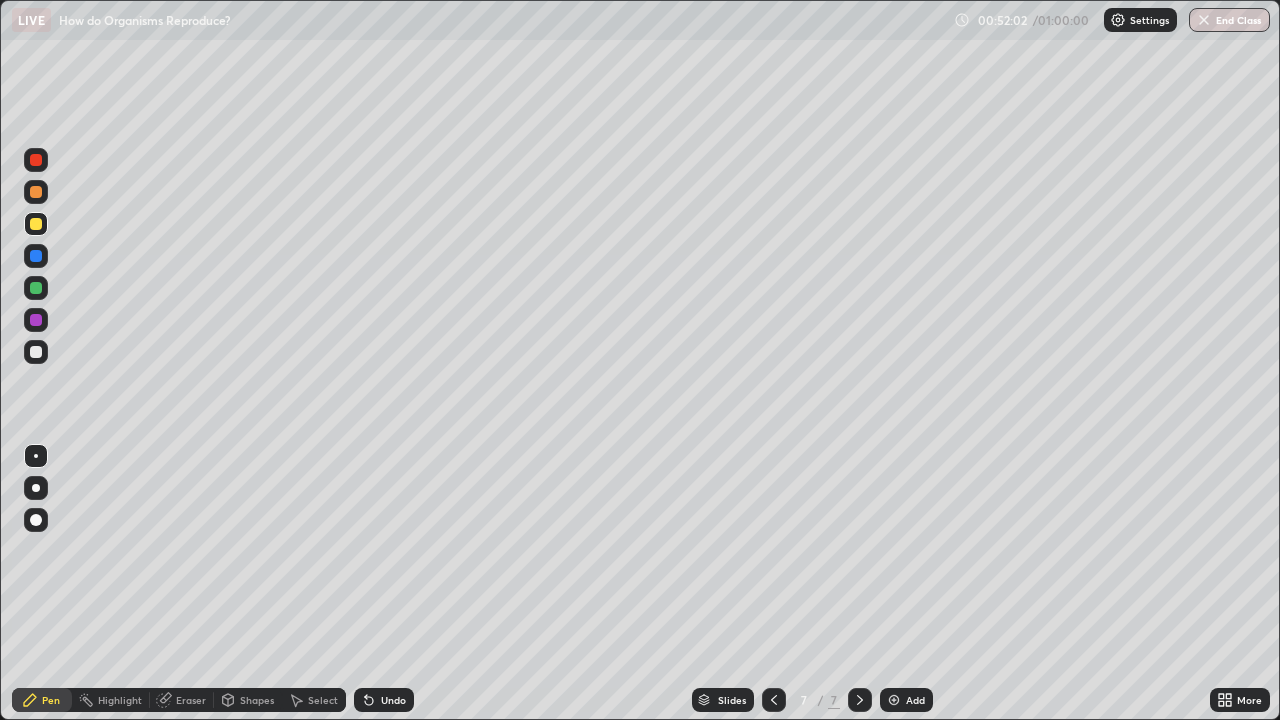 click on "Eraser" at bounding box center (191, 700) 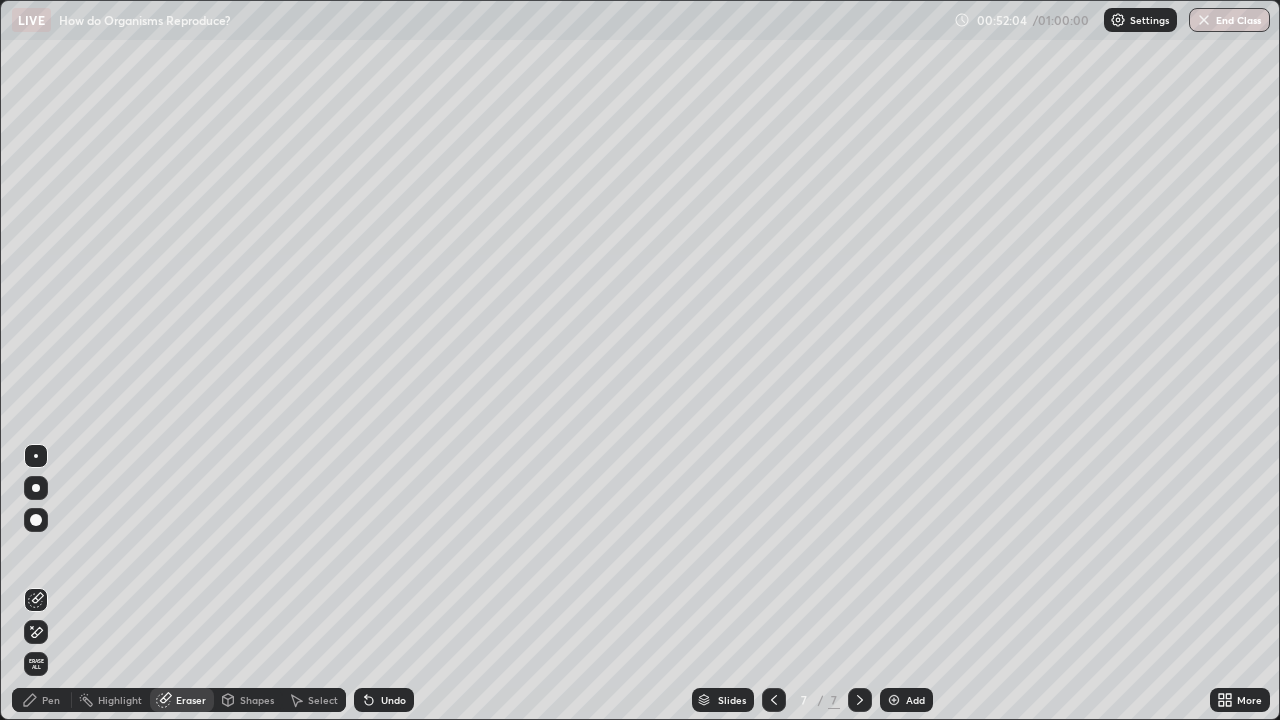 click on "Pen" at bounding box center (51, 700) 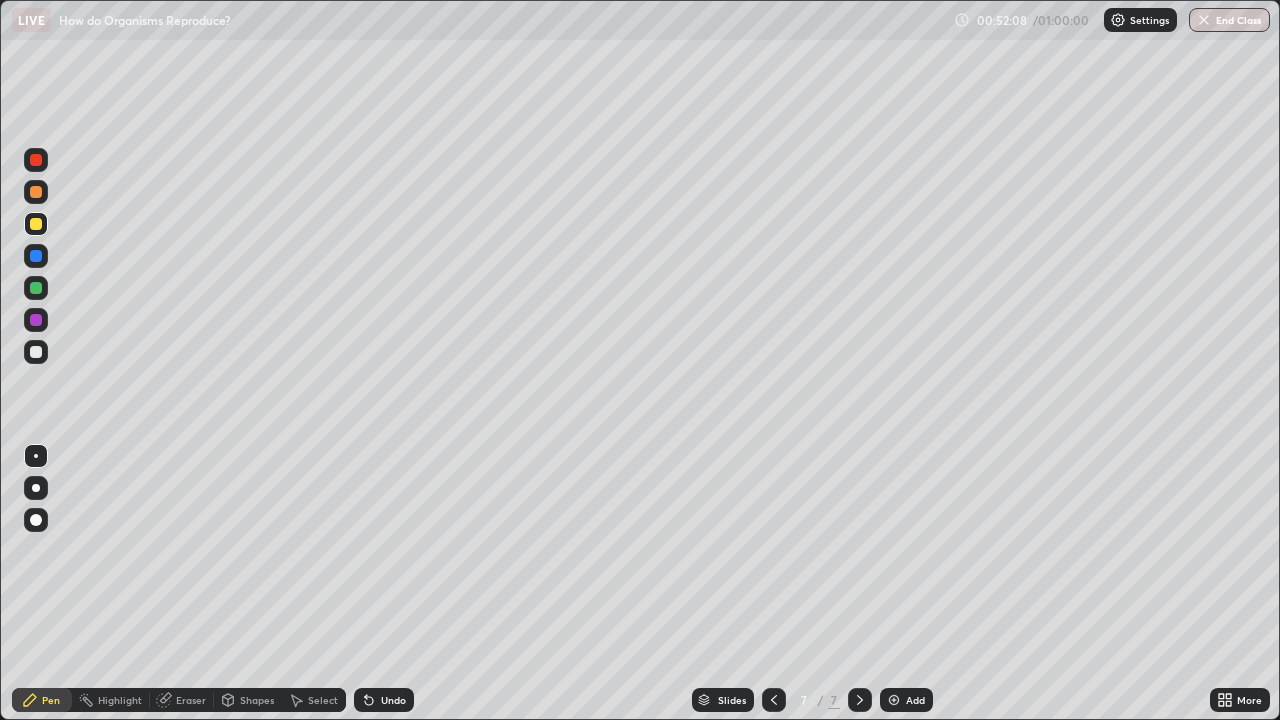 click at bounding box center (36, 352) 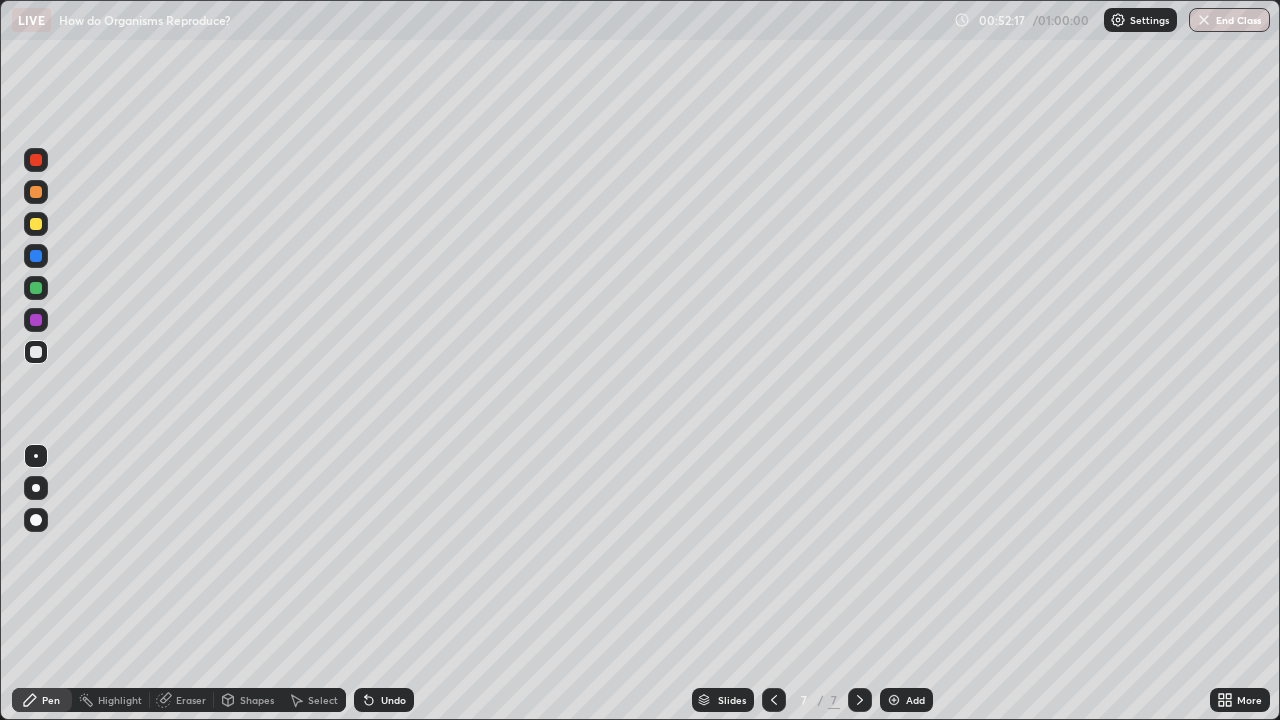 click on "Eraser" at bounding box center [182, 700] 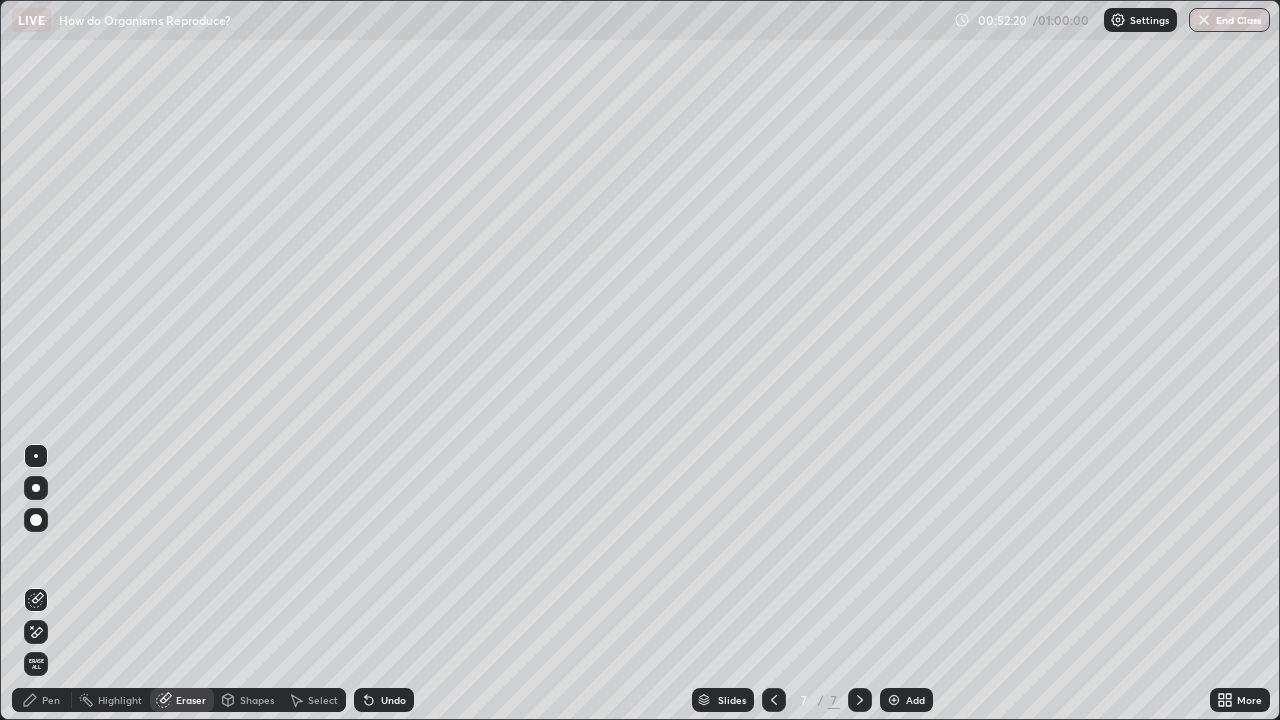 click on "Pen" at bounding box center (51, 700) 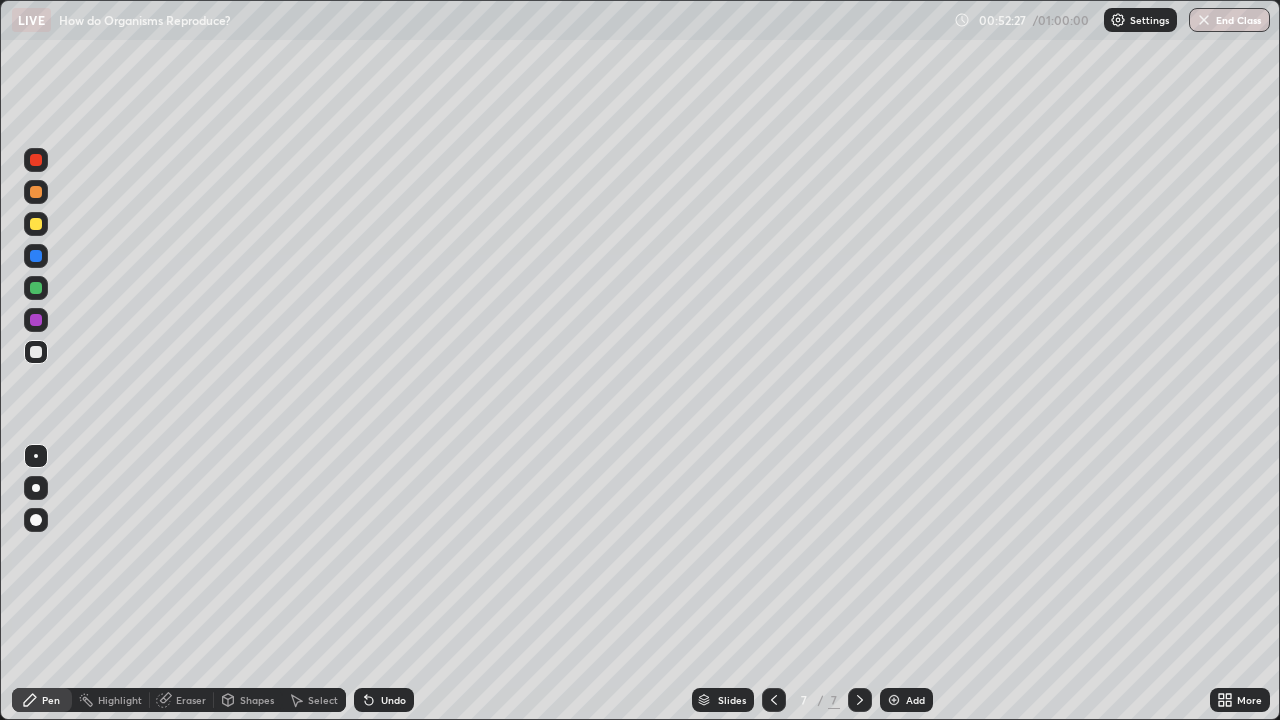 click on "Eraser" at bounding box center [191, 700] 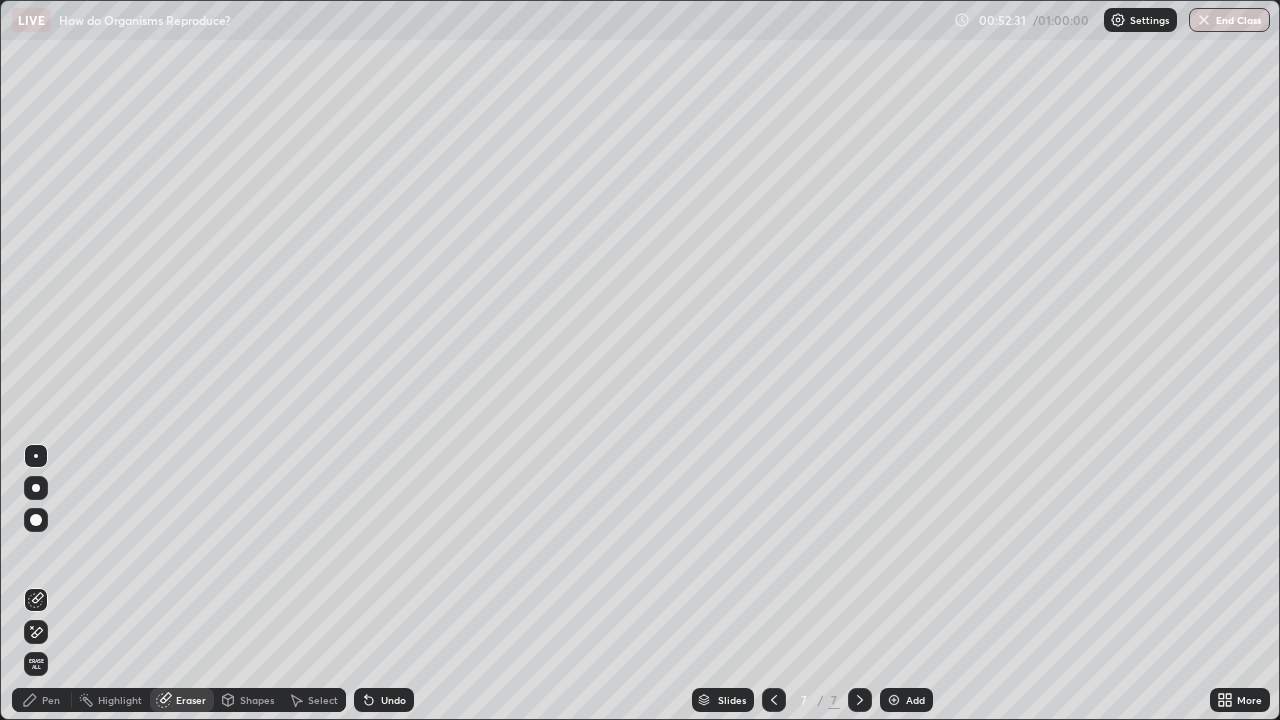click on "Pen" at bounding box center [51, 700] 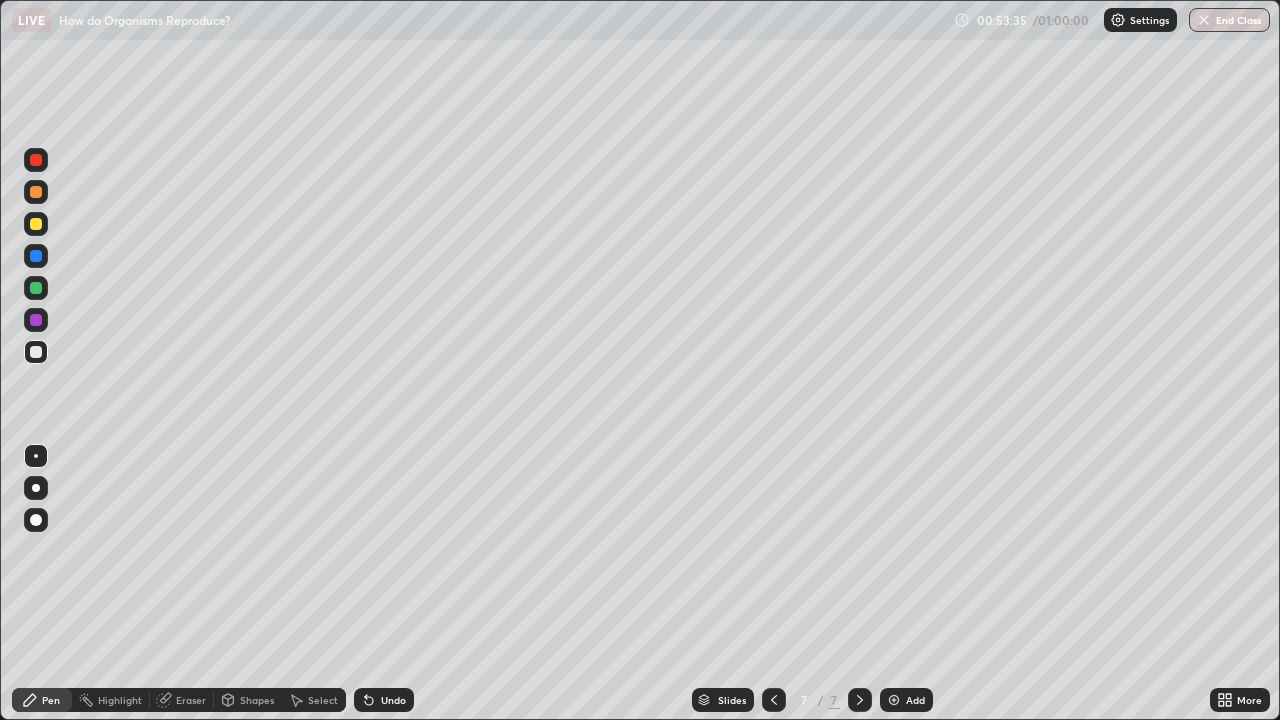 click at bounding box center (36, 352) 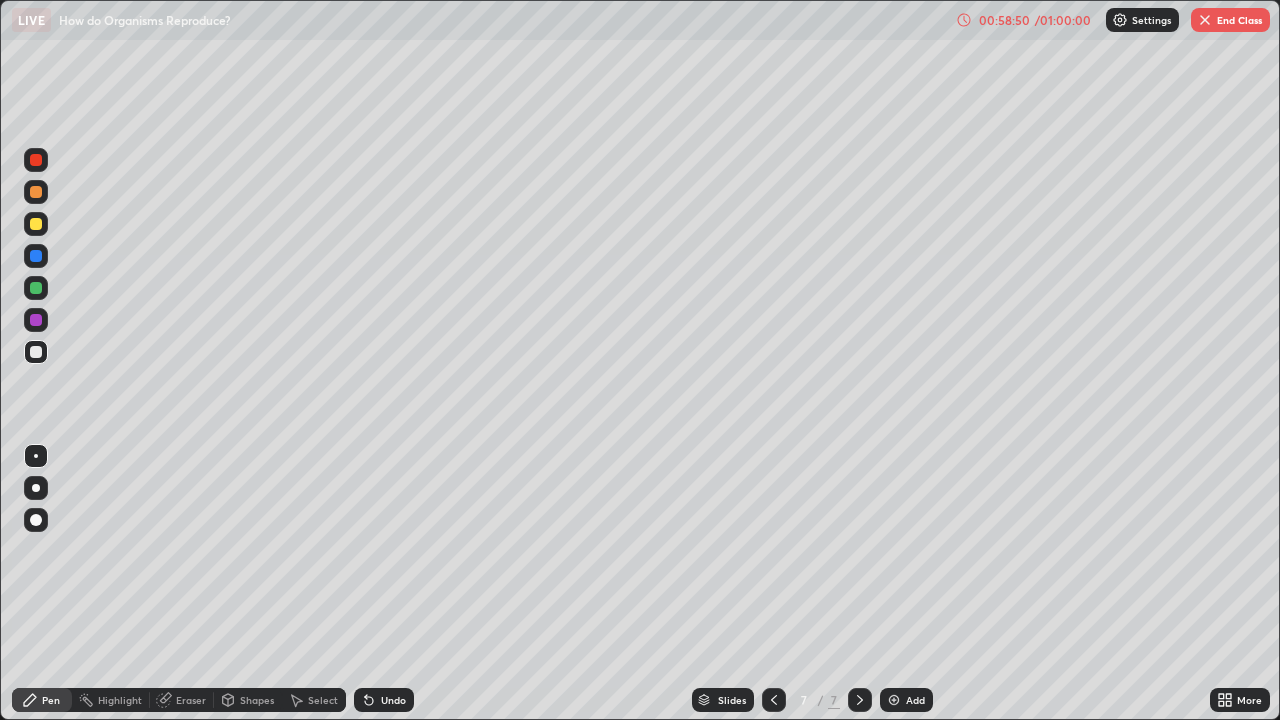 click on "End Class" at bounding box center [1230, 20] 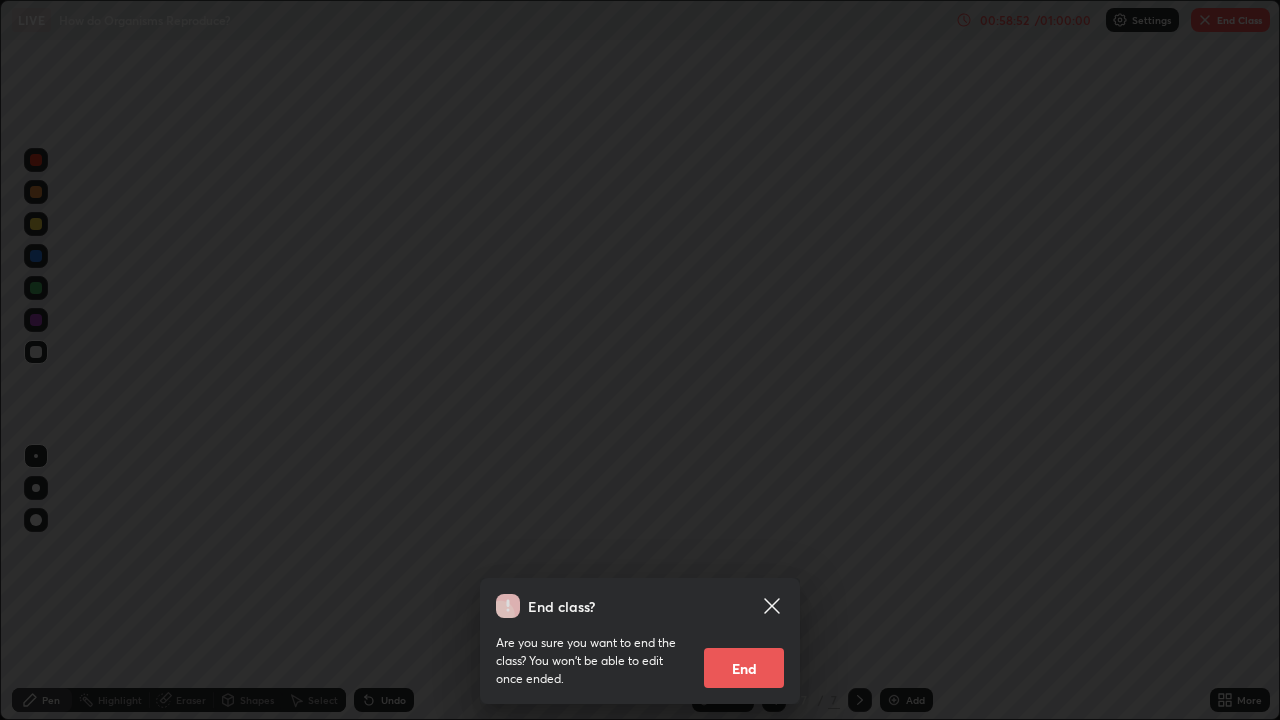 click on "End" at bounding box center [744, 668] 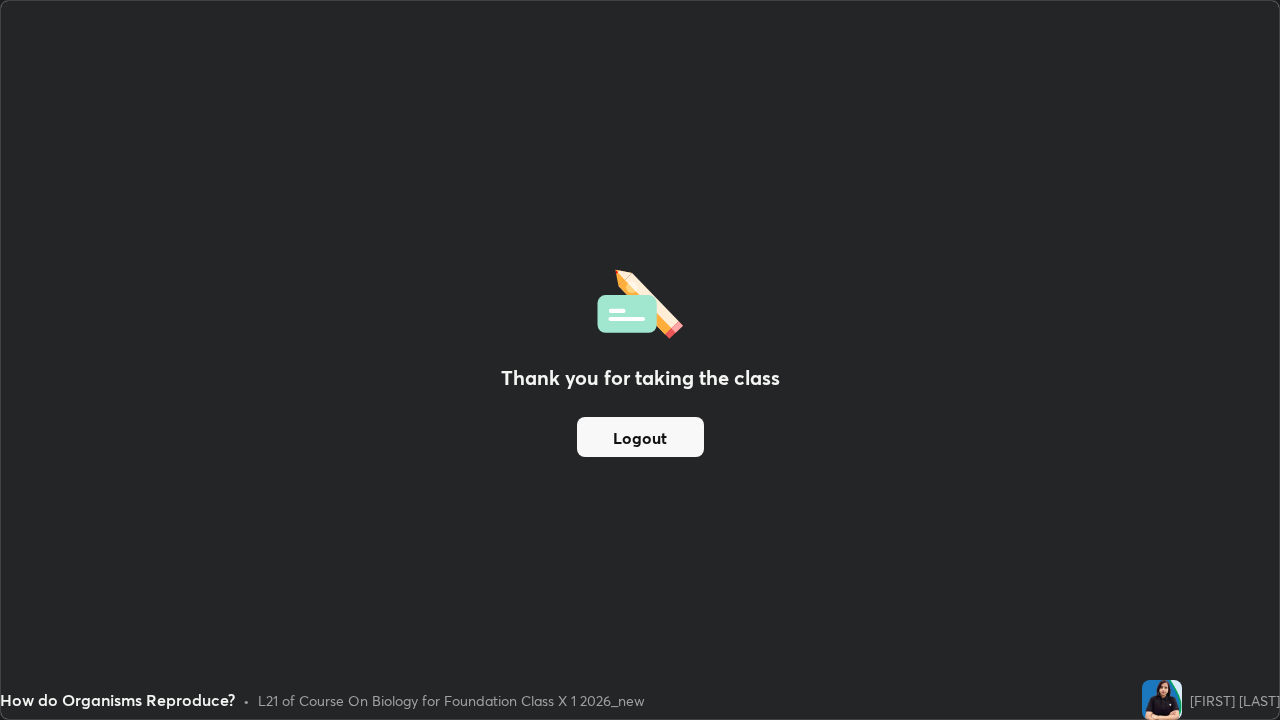click on "Thank you for taking the class Logout" at bounding box center (640, 360) 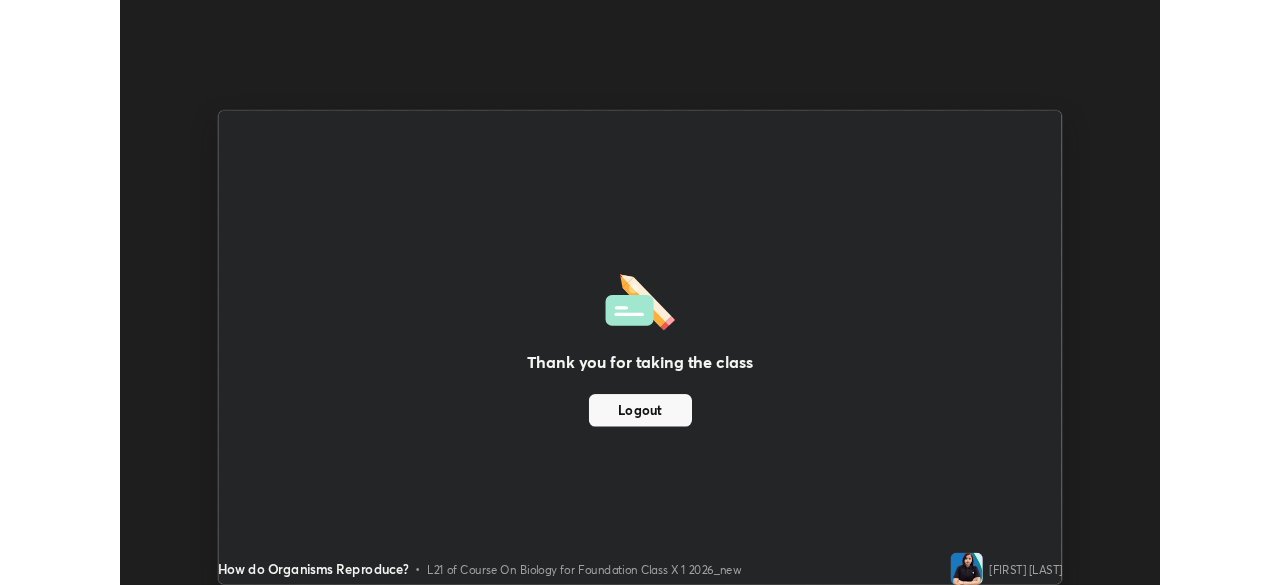 scroll, scrollTop: 585, scrollLeft: 1280, axis: both 